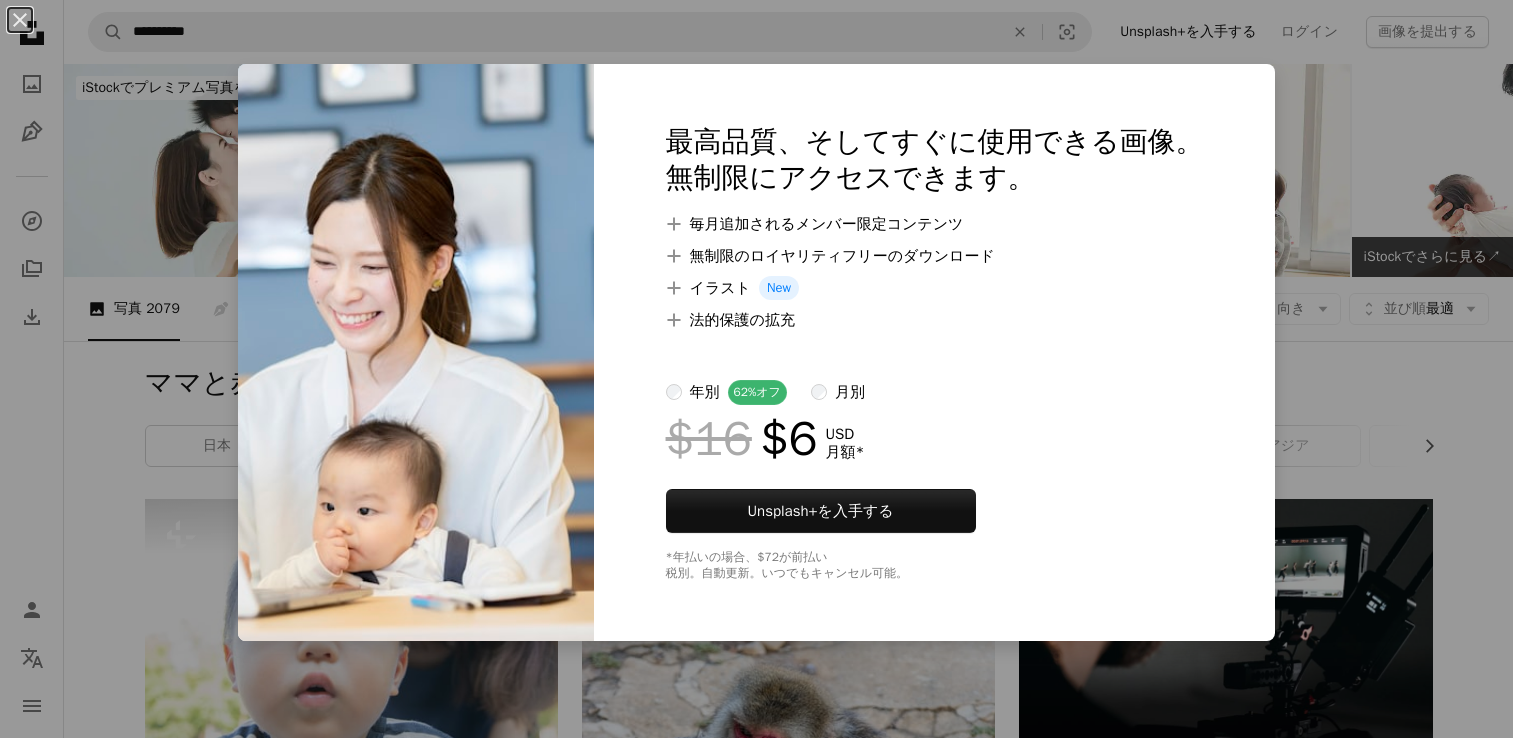 scroll, scrollTop: 6900, scrollLeft: 0, axis: vertical 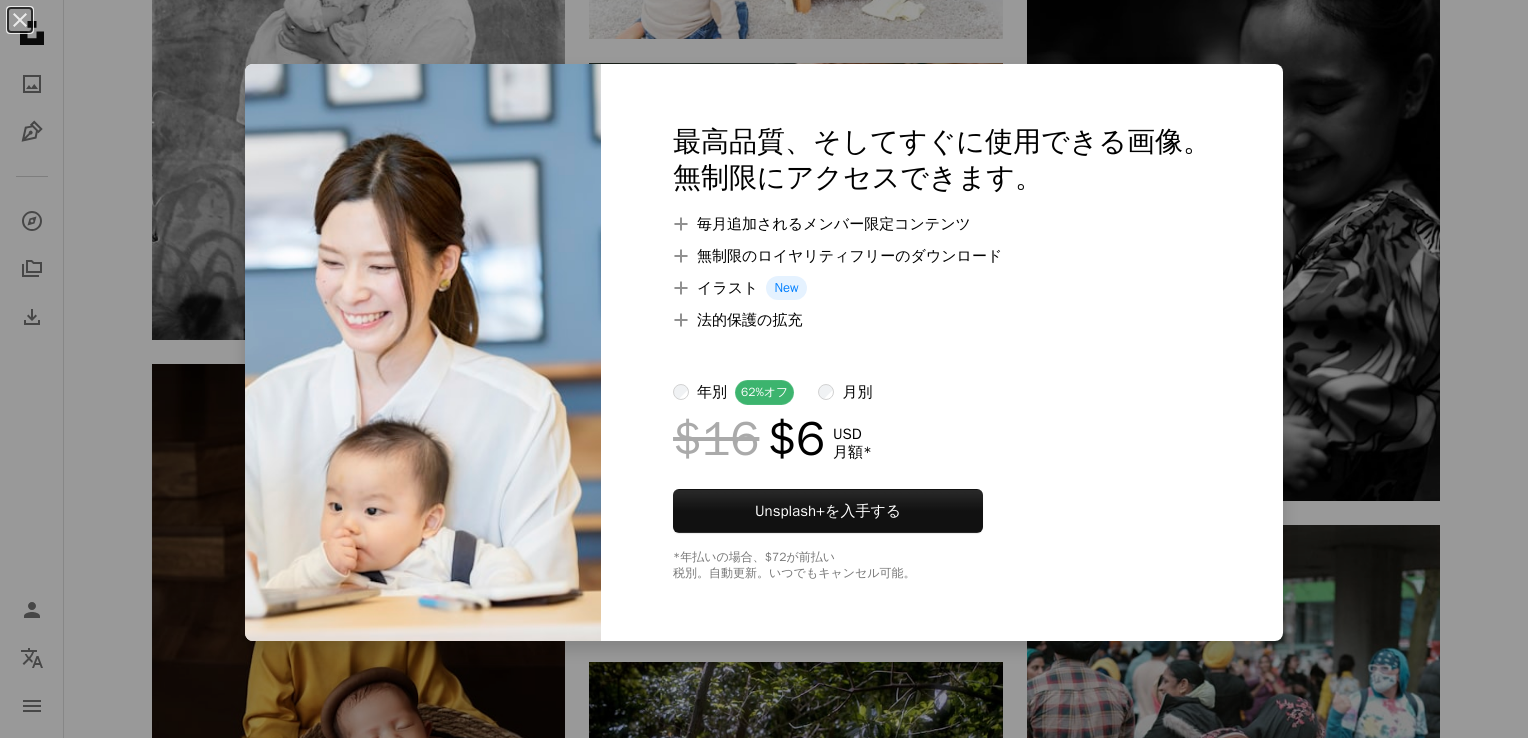 click on "月別" at bounding box center (845, 392) 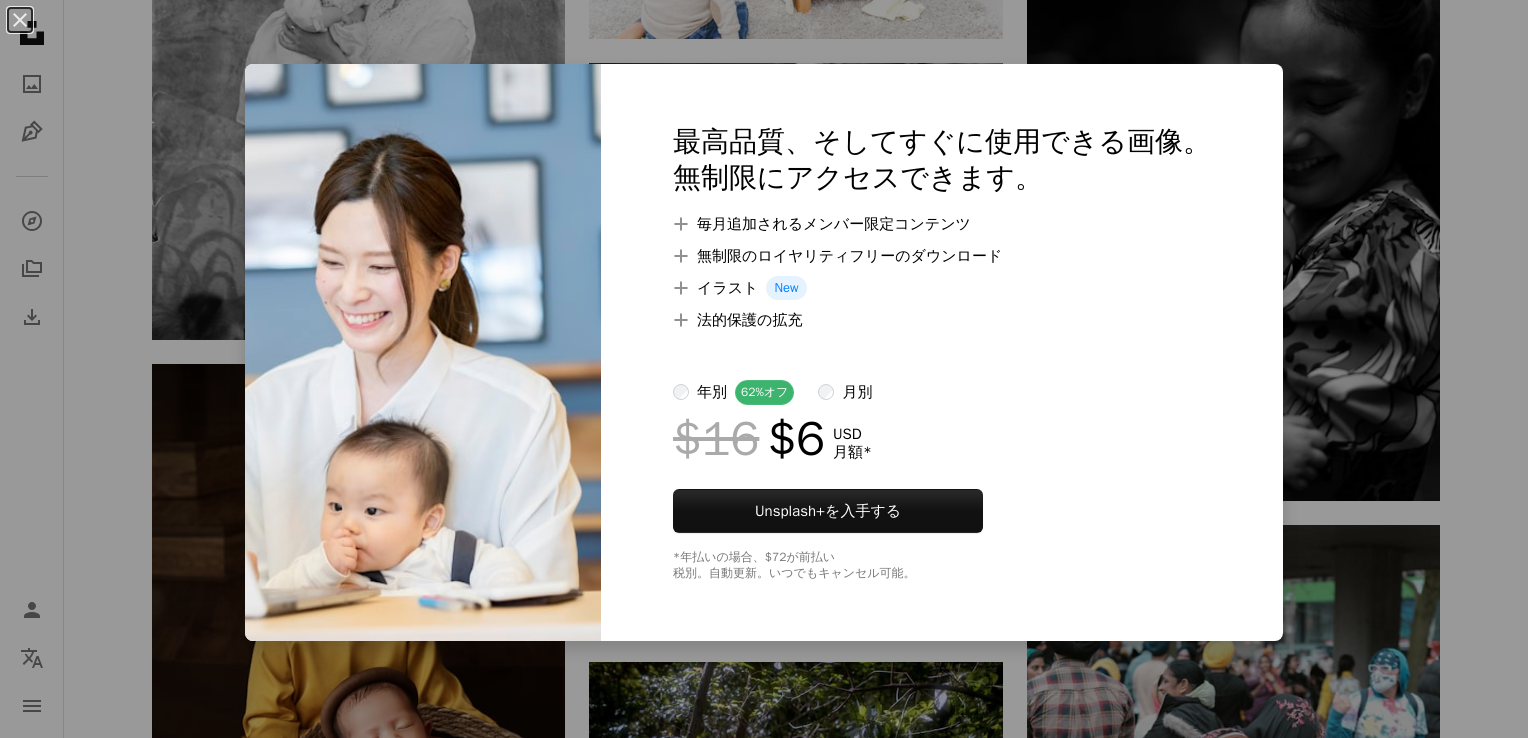 click on "An X shape 最高品質、そしてすぐに使用できる画像。 無制限にアクセスできます。 A plus sign 毎月追加されるメンバー限定コンテンツ A plus sign 無制限のロイヤリティフリーのダウンロード A plus sign イラスト  New A plus sign 法的保護の拡充 年別 62% オフ 月別 $16   $6 USD 月額 * Unsplash+ を入手する *年払いの場合、 $72 が前払い 税別。自動更新。いつでもキャンセル可能。" at bounding box center (764, 369) 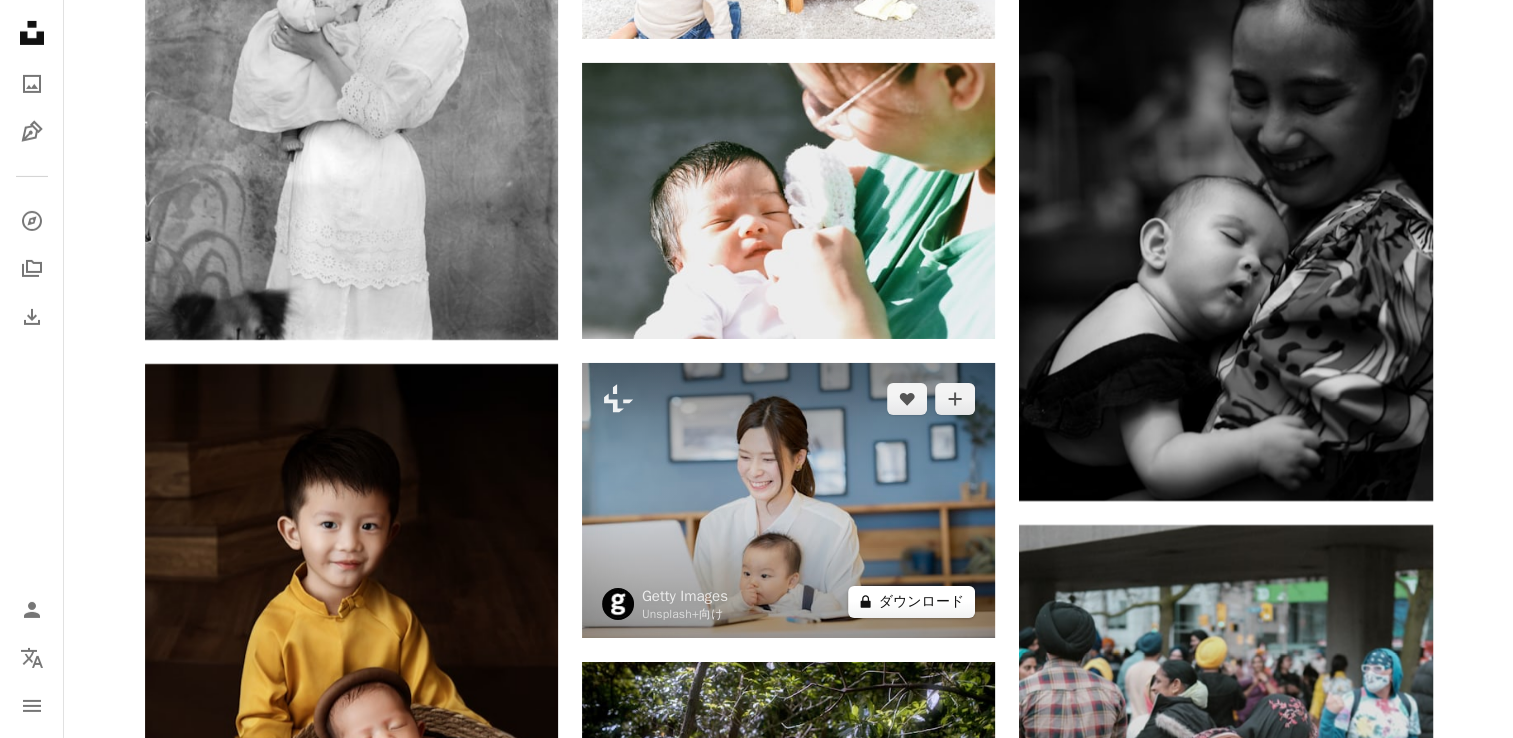 click on "A lock ダウンロード" at bounding box center [912, 602] 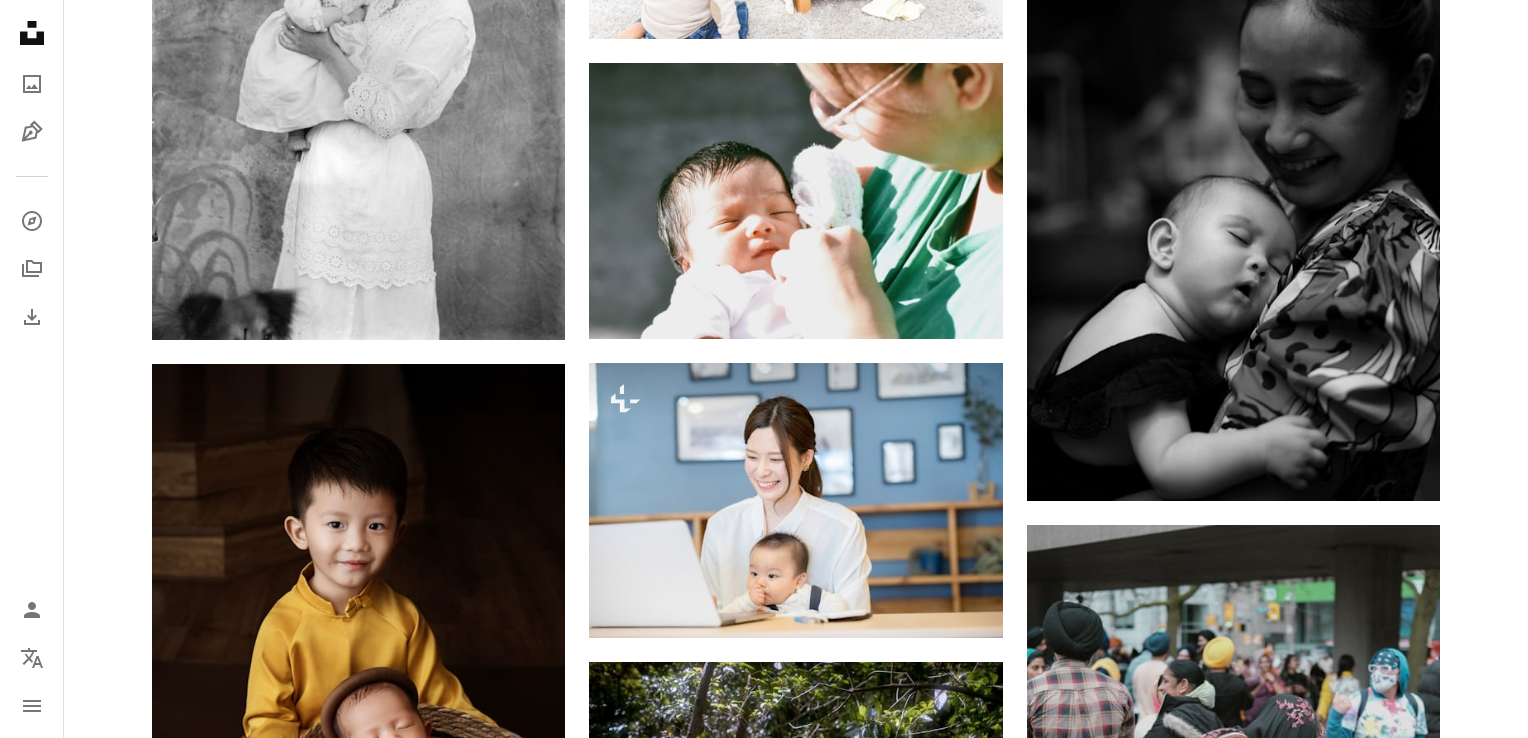 click on "An X shape 最高品質、そしてすぐに使用できる画像。 無制限にアクセスできます。 A plus sign 毎月追加されるメンバー限定コンテンツ A plus sign 無制限のロイヤリティフリーのダウンロード A plus sign イラスト  New A plus sign 法的保護の拡充 年別 62% オフ 月別 $16   $6 USD 月額 * Unsplash+ を入手する *年払いの場合、 $72 が前払い 税別。自動更新。いつでもキャンセル可能。" at bounding box center (764, 4191) 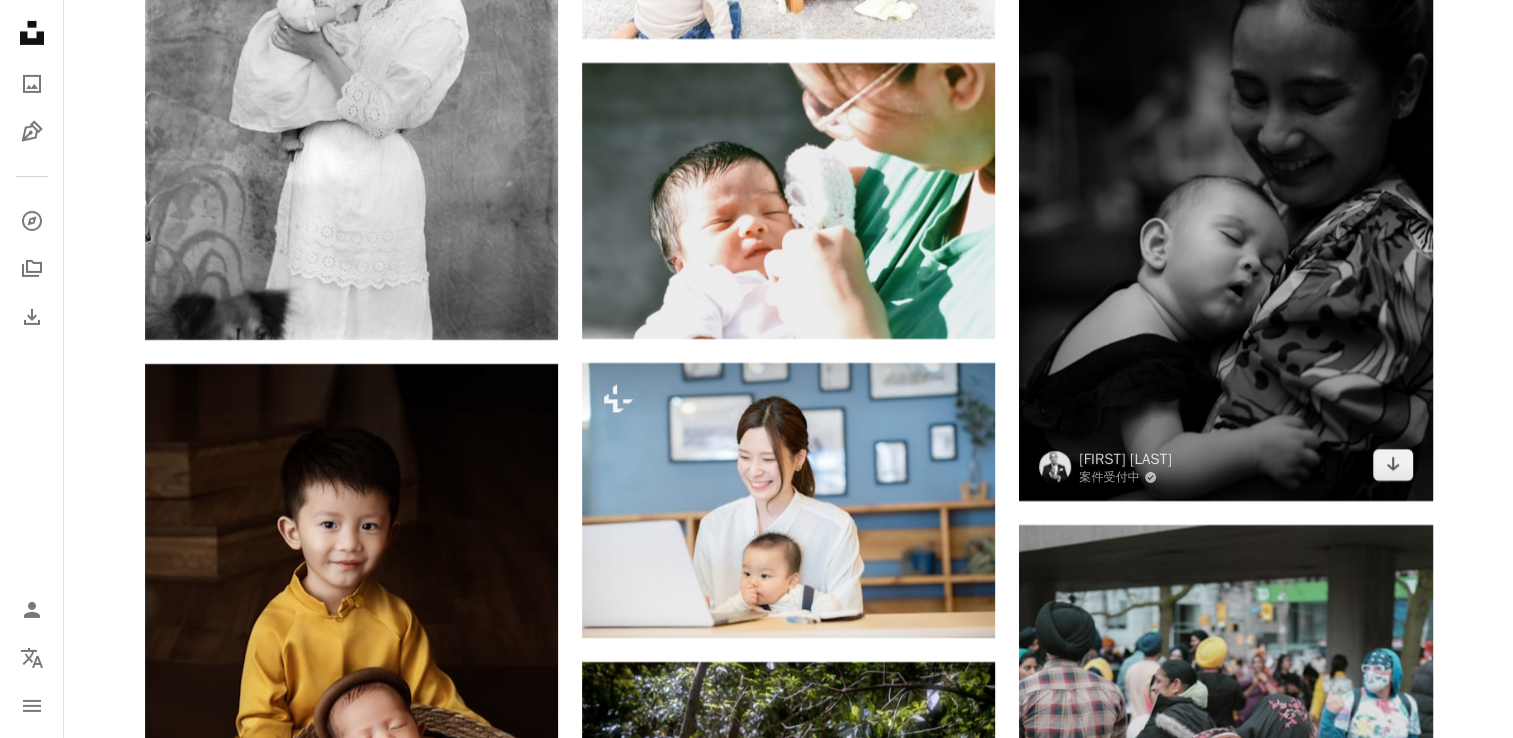 click at bounding box center (1225, 190) 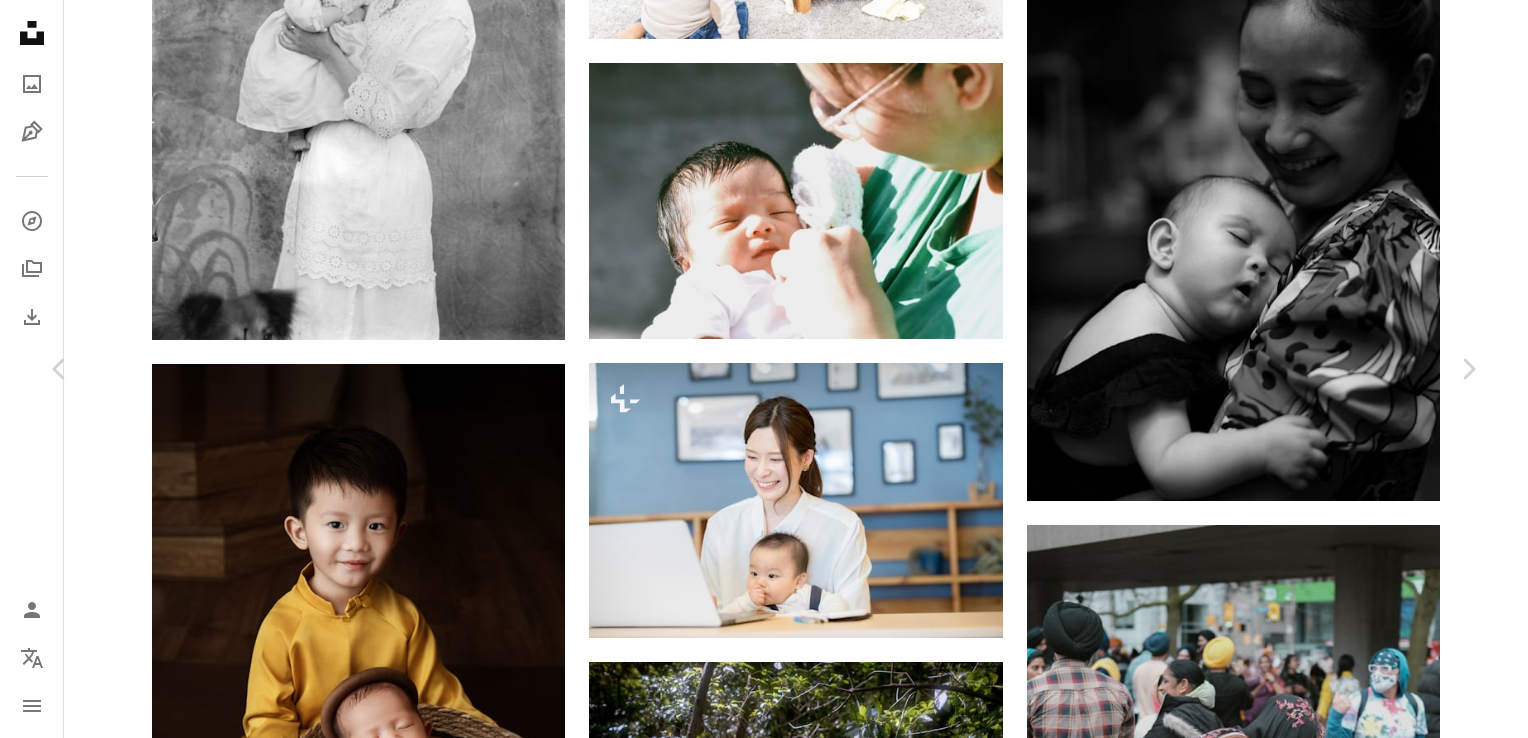 click on "Zoom in" at bounding box center [756, 4200] 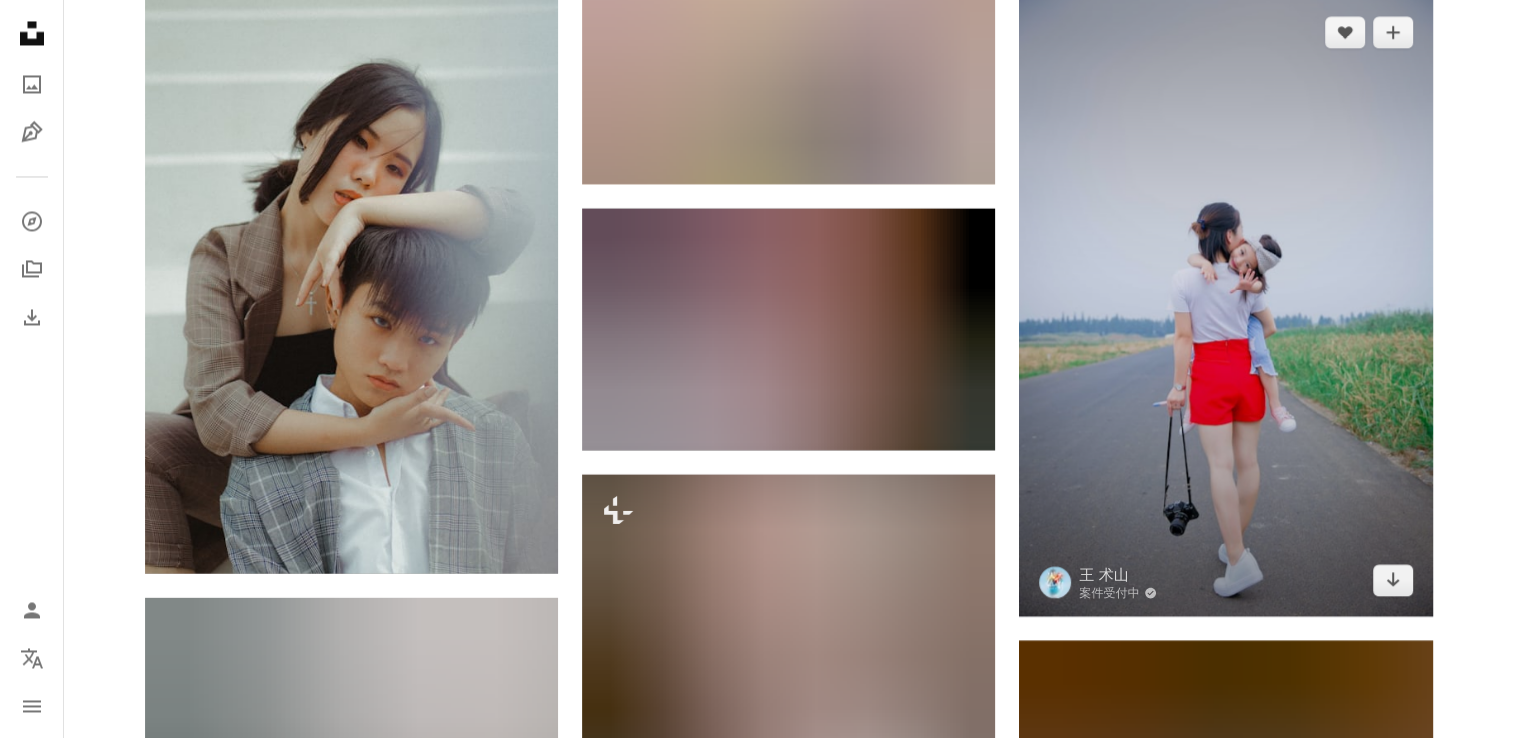 scroll, scrollTop: 11100, scrollLeft: 0, axis: vertical 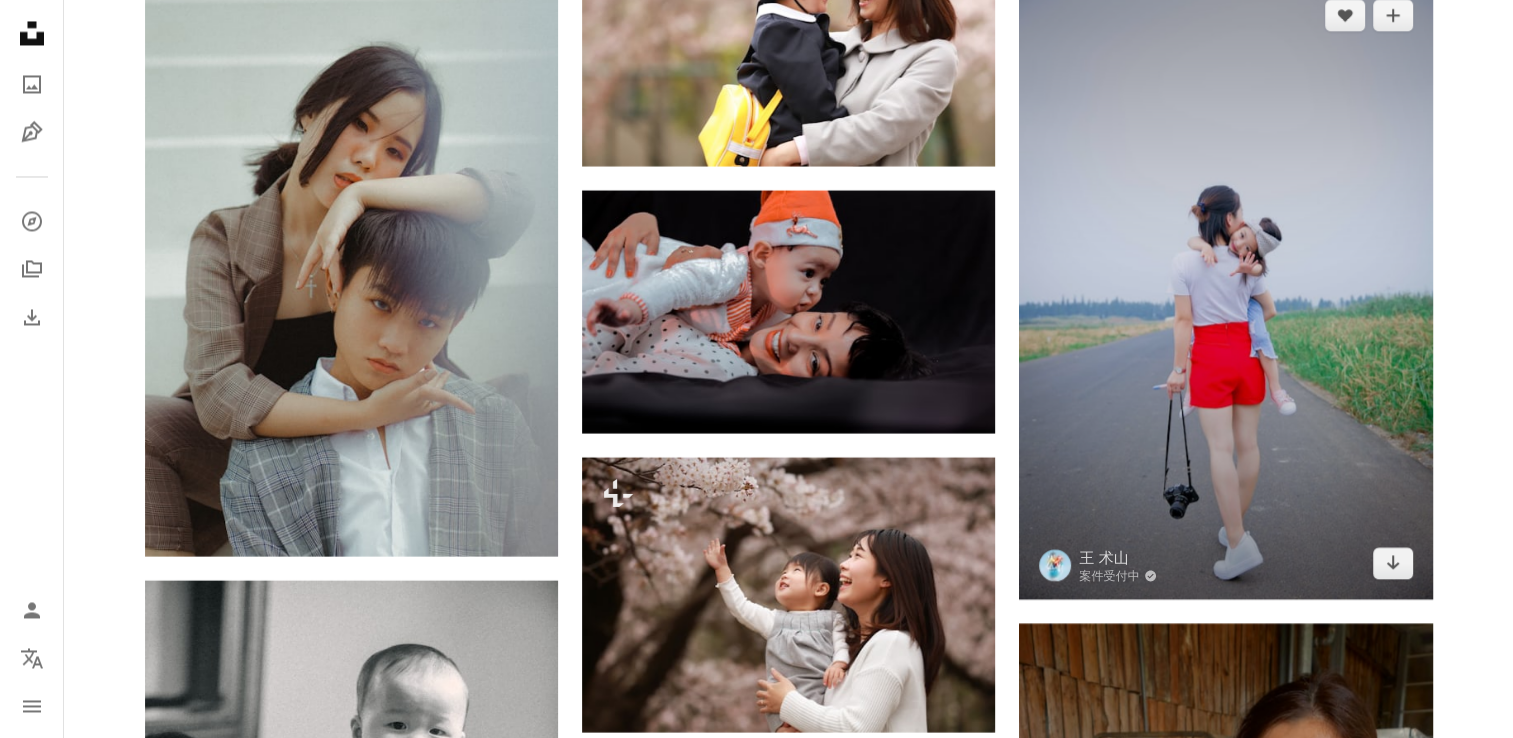 click at bounding box center (1225, 289) 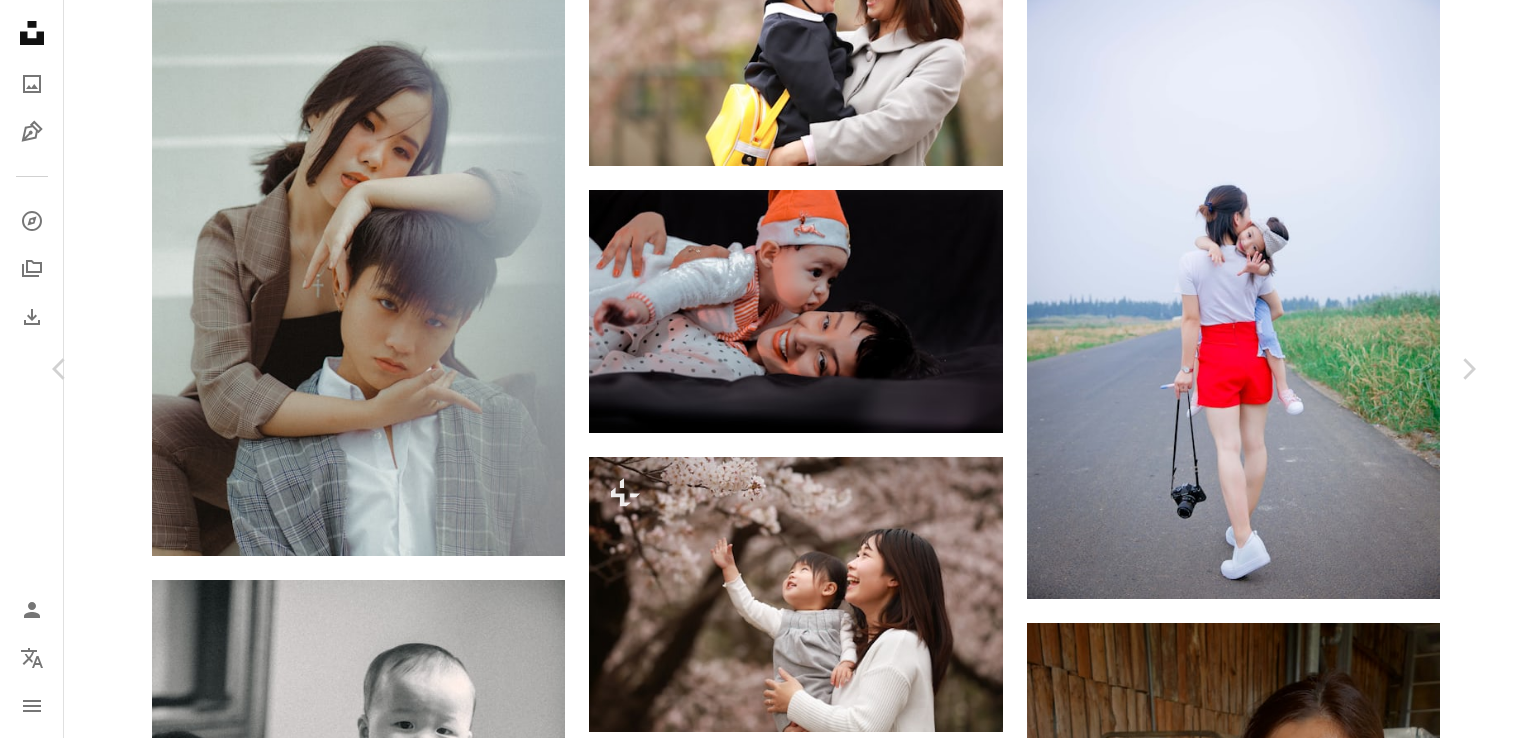 click on "無料ダウンロード" at bounding box center (1265, 5874) 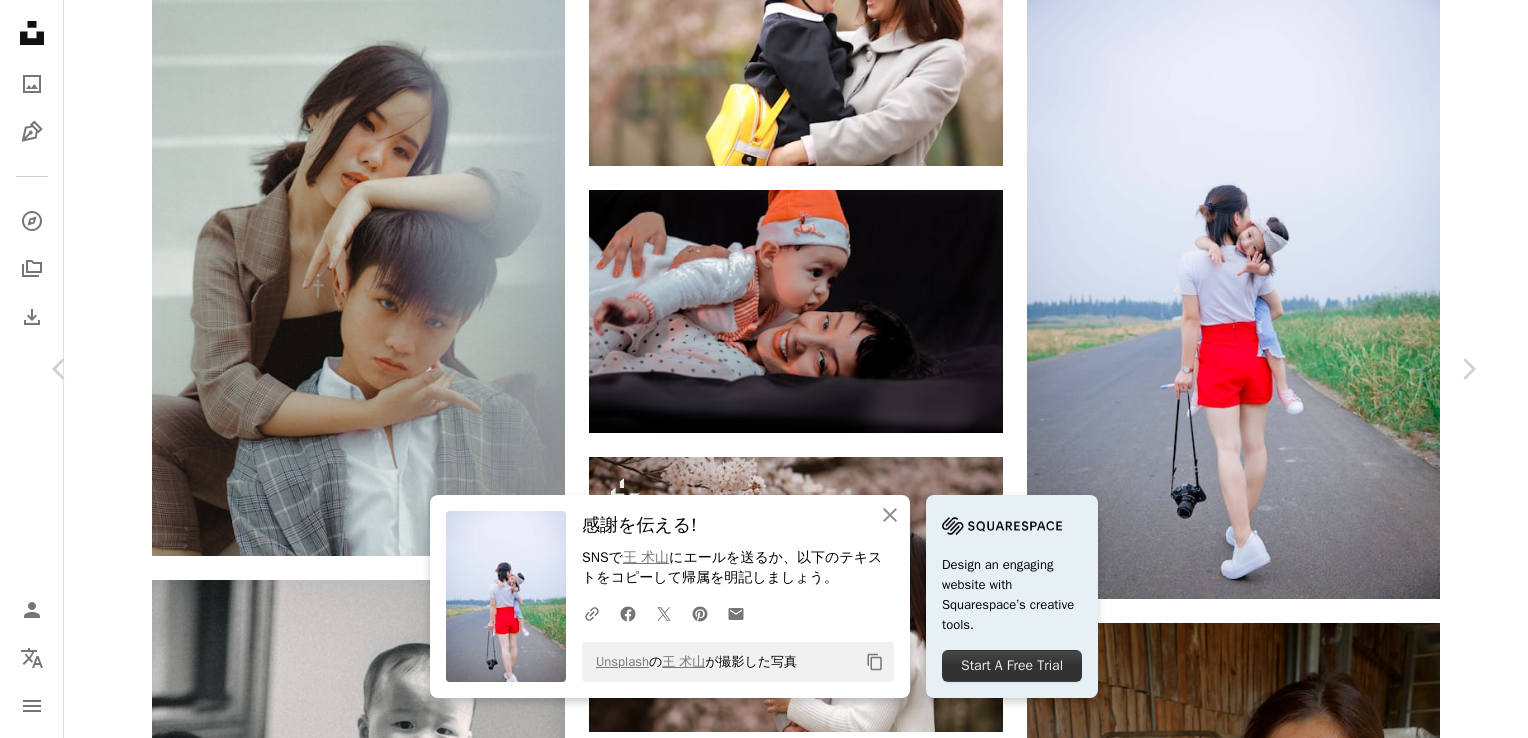 click on "[FIRST] [LAST]" at bounding box center (764, 6196) 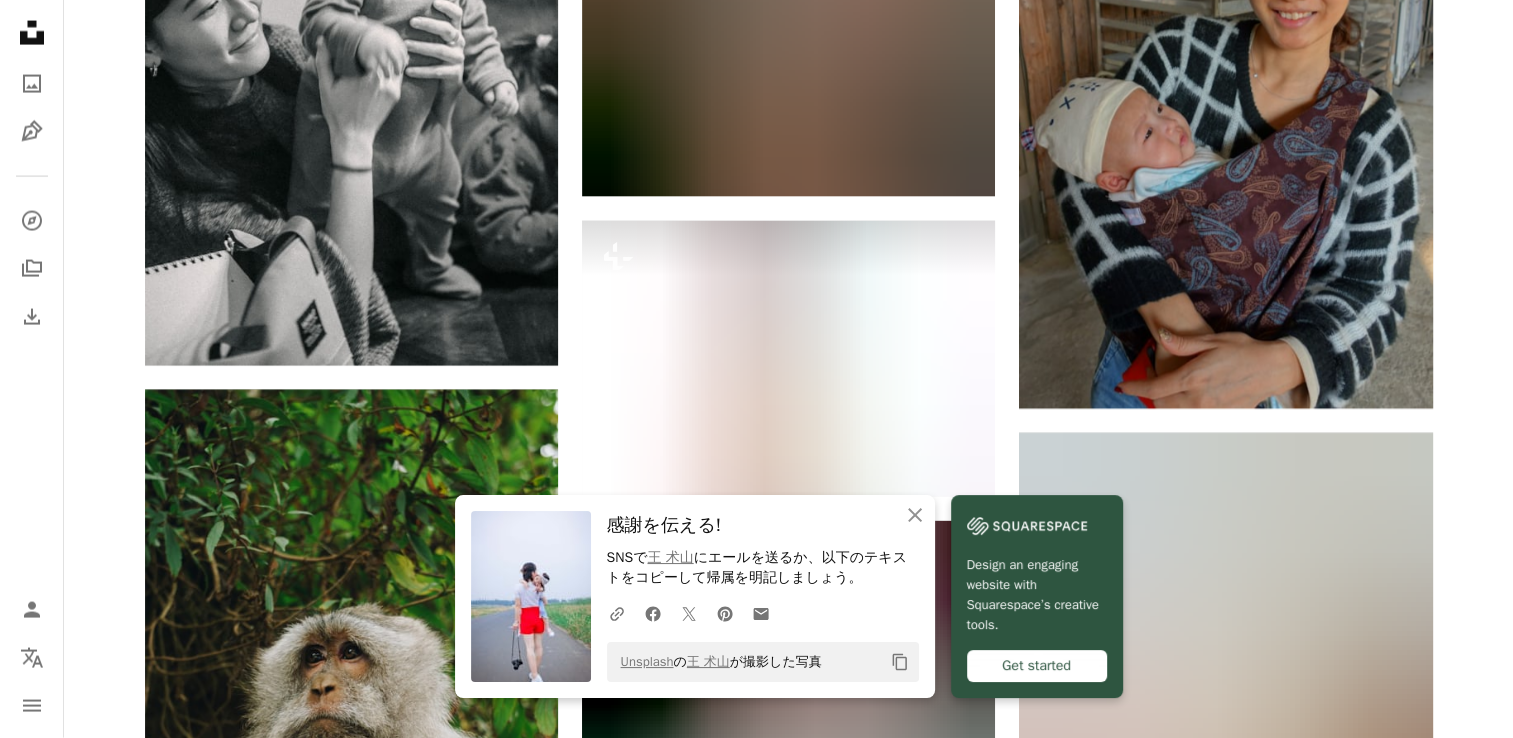 scroll, scrollTop: 12200, scrollLeft: 0, axis: vertical 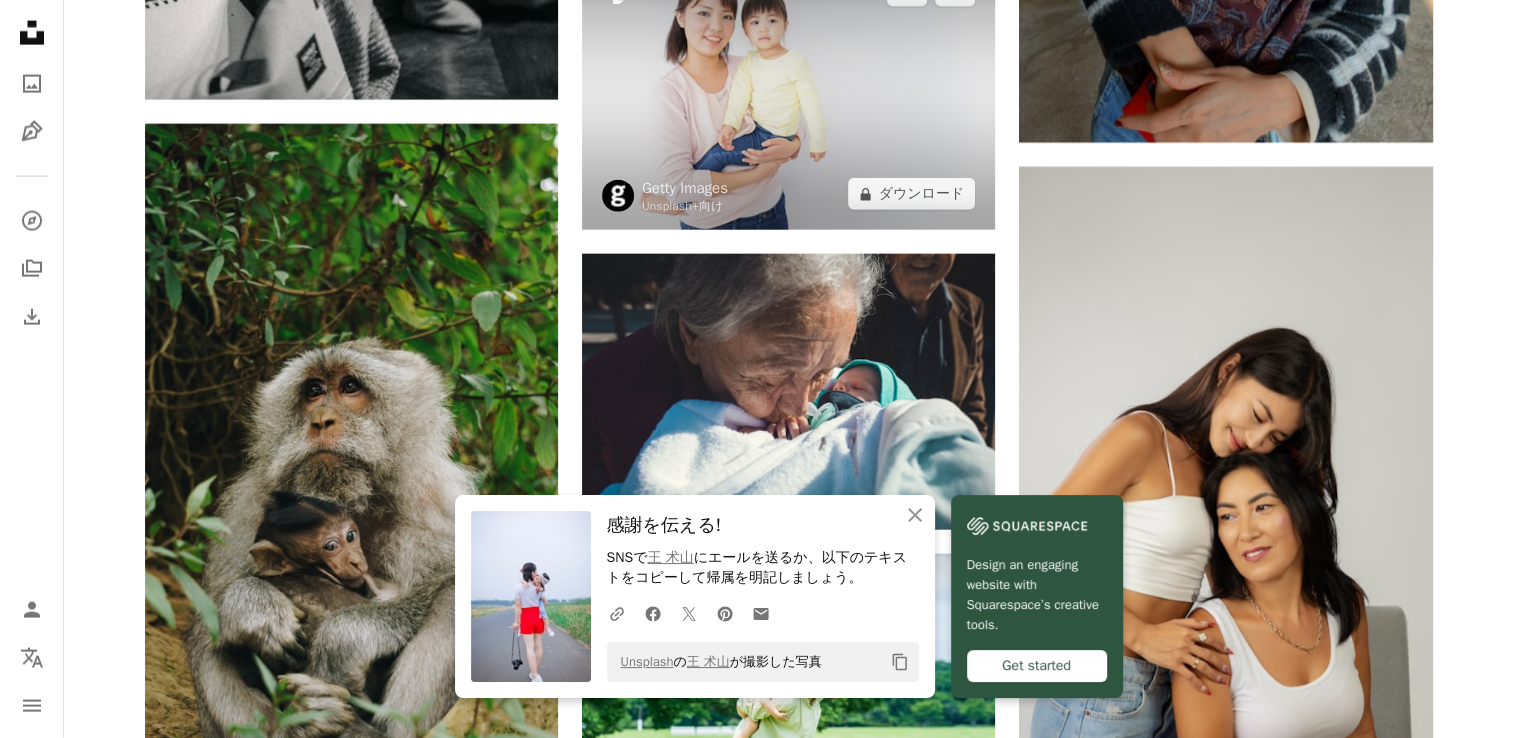 click at bounding box center [788, 92] 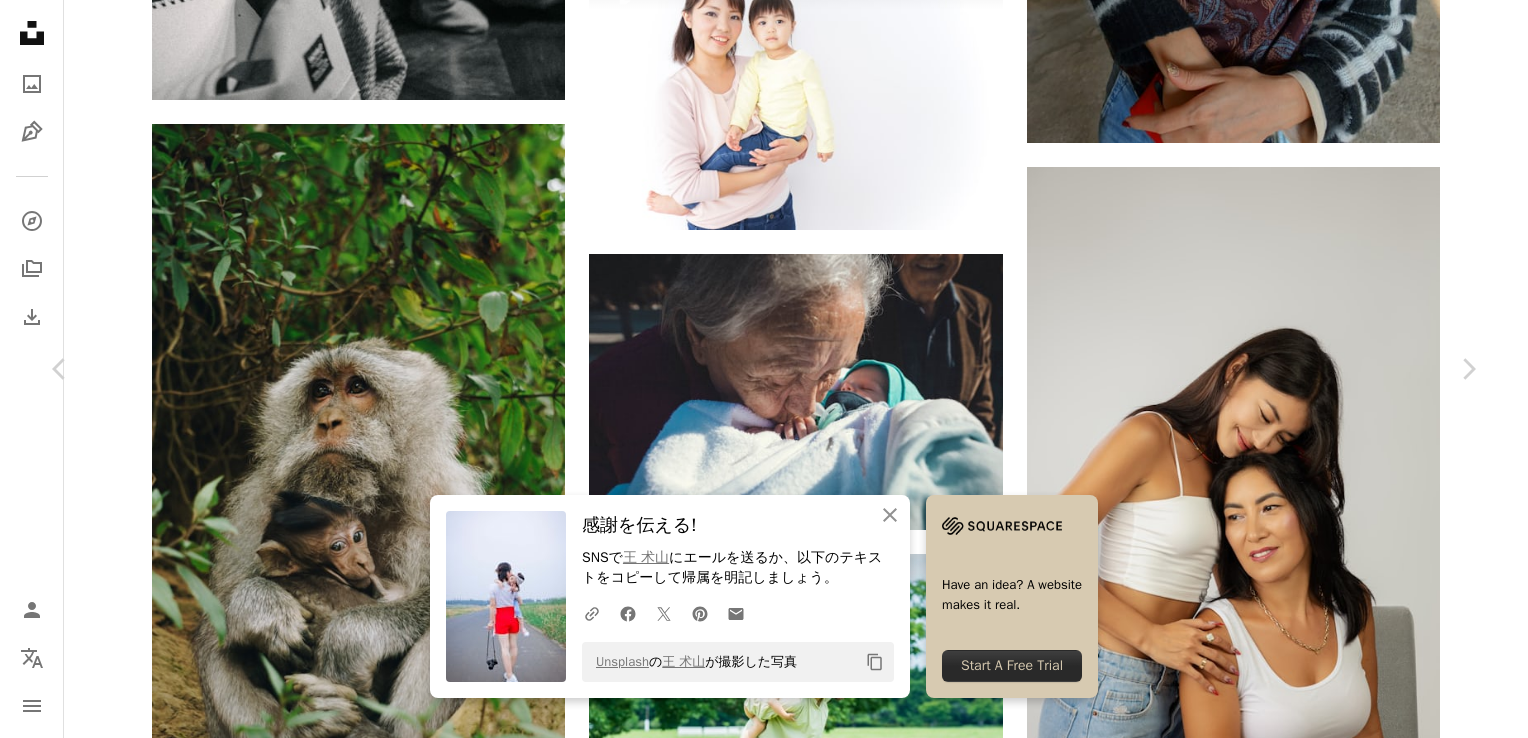 click on "A lock ダウンロード" at bounding box center (1304, 4774) 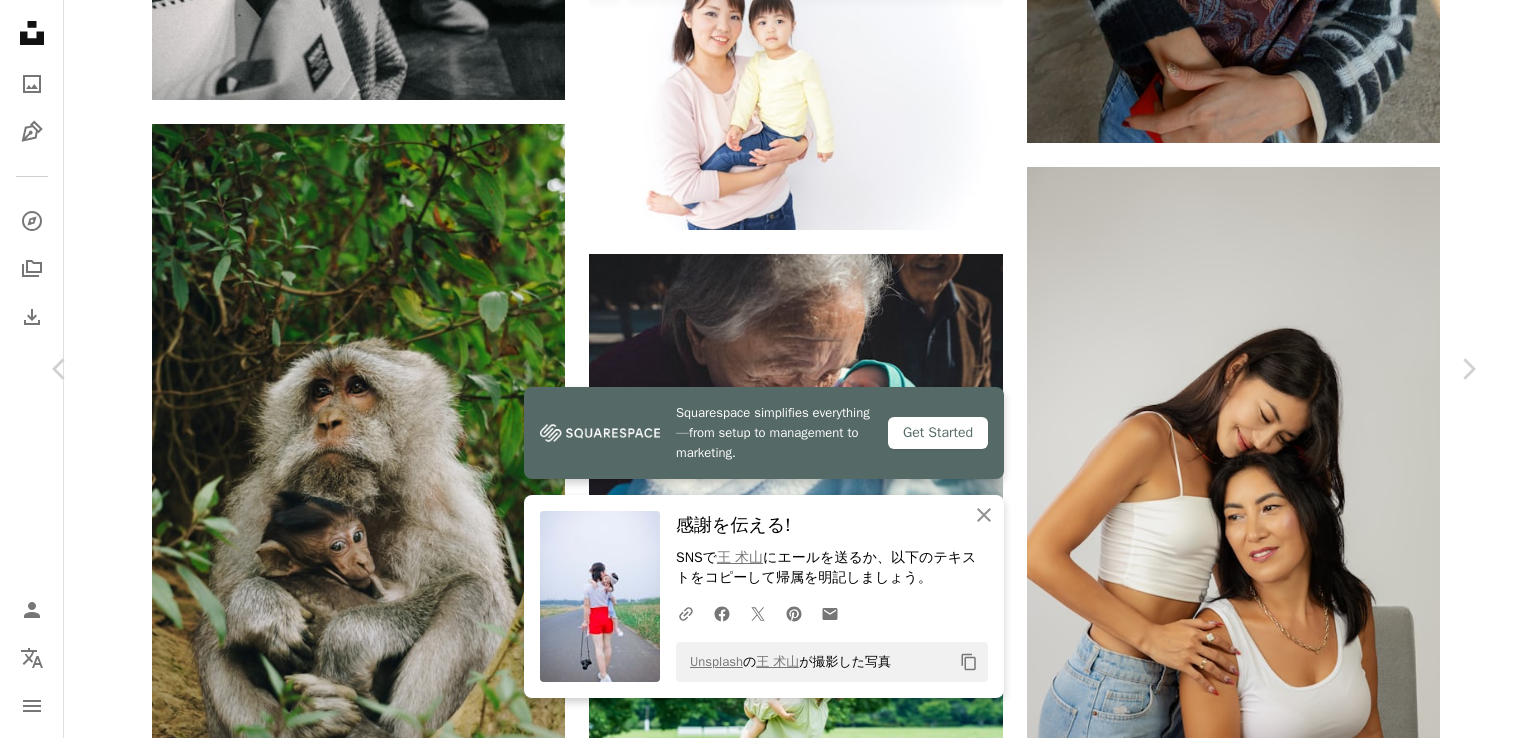 click on "An X shape Squarespace simplifies everything—from setup to management to marketing. Get Started An X shape 閉じる 感謝を伝える! SNSで 王 术山 にエールを送るか、以下のテキストをコピーして帰属を明記しましょう。 A URL sharing icon (chains) Facebook icon X (formerly Twitter) icon Pinterest icon An envelope Unsplash の 王 术山 が撮影した写真
Copy content 最高品質、そしてすぐに使用できる画像。 無制限にアクセスできます。 A plus sign 毎月追加されるメンバー限定コンテンツ A plus sign 無制限のロイヤリティフリーのダウンロード A plus sign イラスト  New A plus sign 法的保護の拡充 年別 62% オフ 月別 $16   $6 USD 月額 * Unsplash+ を入手する *年払いの場合、 $72 が前払い 税別。自動更新。いつでもキャンセル可能。" at bounding box center [764, 5096] 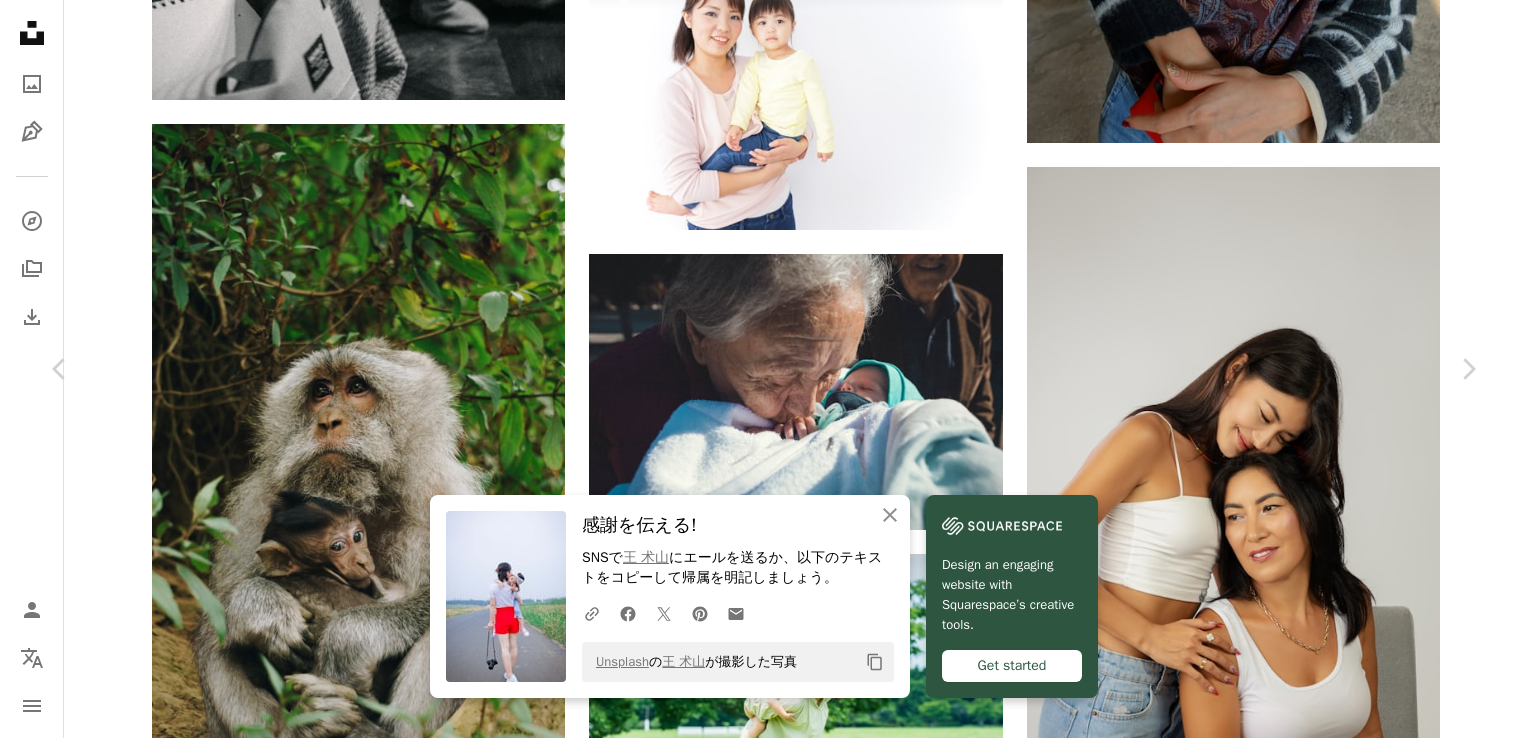 click on "An X shape Chevron left Chevron right An X shape 閉じる 感謝を伝える! SNSで 王 术山 にエールを送るか、以下のテキストをコピーして帰属を明記しましょう。 A URL sharing icon (chains) Facebook icon X (formerly Twitter) icon Pinterest icon An envelope Unsplash の 王 术山 が撮影した写真
Copy content Design an engaging website with Squarespace’s creative tools. Get started Getty Images Unsplash+ 向け A heart A plus sign A lock ダウンロード Zoom in A forward-right arrow 共有 More Actions Calendar outlined 2023年4月22日 に公開 Safety Unsplash+ライセンス の下でライセンスされています 肖像 人 家族 美 母 喜び 遊び 健康的なライフスタイル にこやか 親 幼年 一体 小さい 保持 ライフスタイル シングルマザー 日本の民族性 子供1人の家族旅行 背景 関連イメージ Plus sign for Unsplash+ A heart A plus sign Getty Images Unsplash+ 向け A lock ダウンロード A heart" at bounding box center (764, 5096) 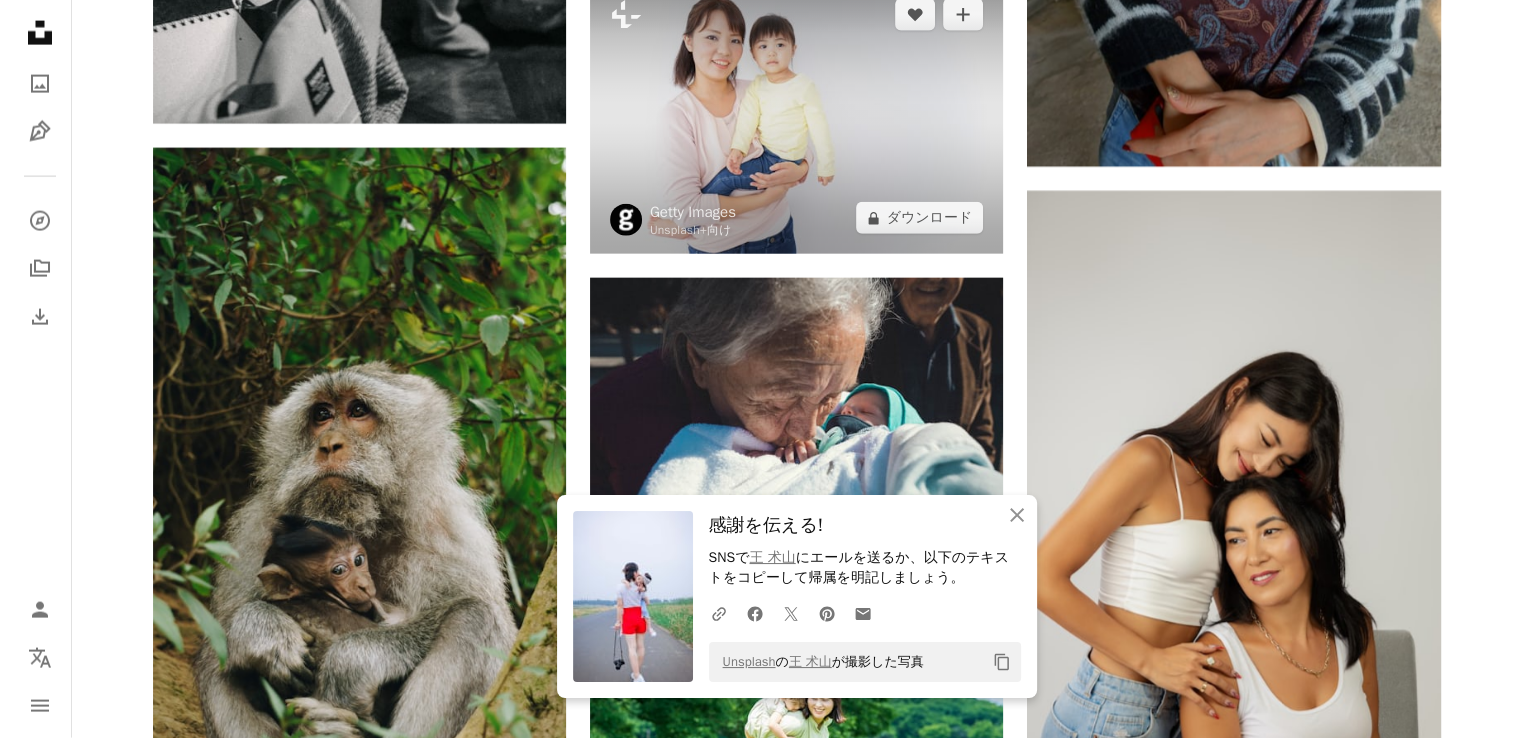 scroll, scrollTop: 12100, scrollLeft: 0, axis: vertical 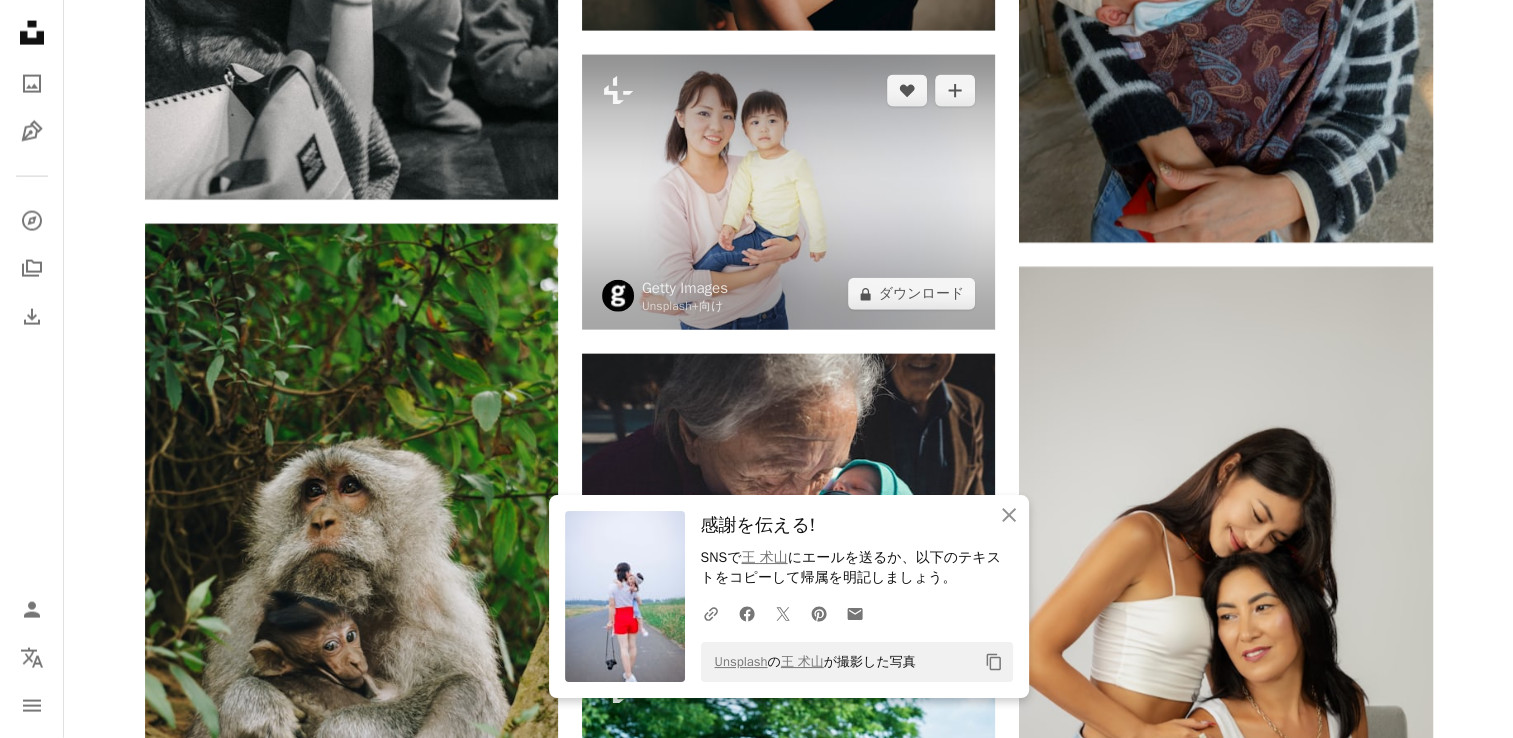 click at bounding box center (788, 192) 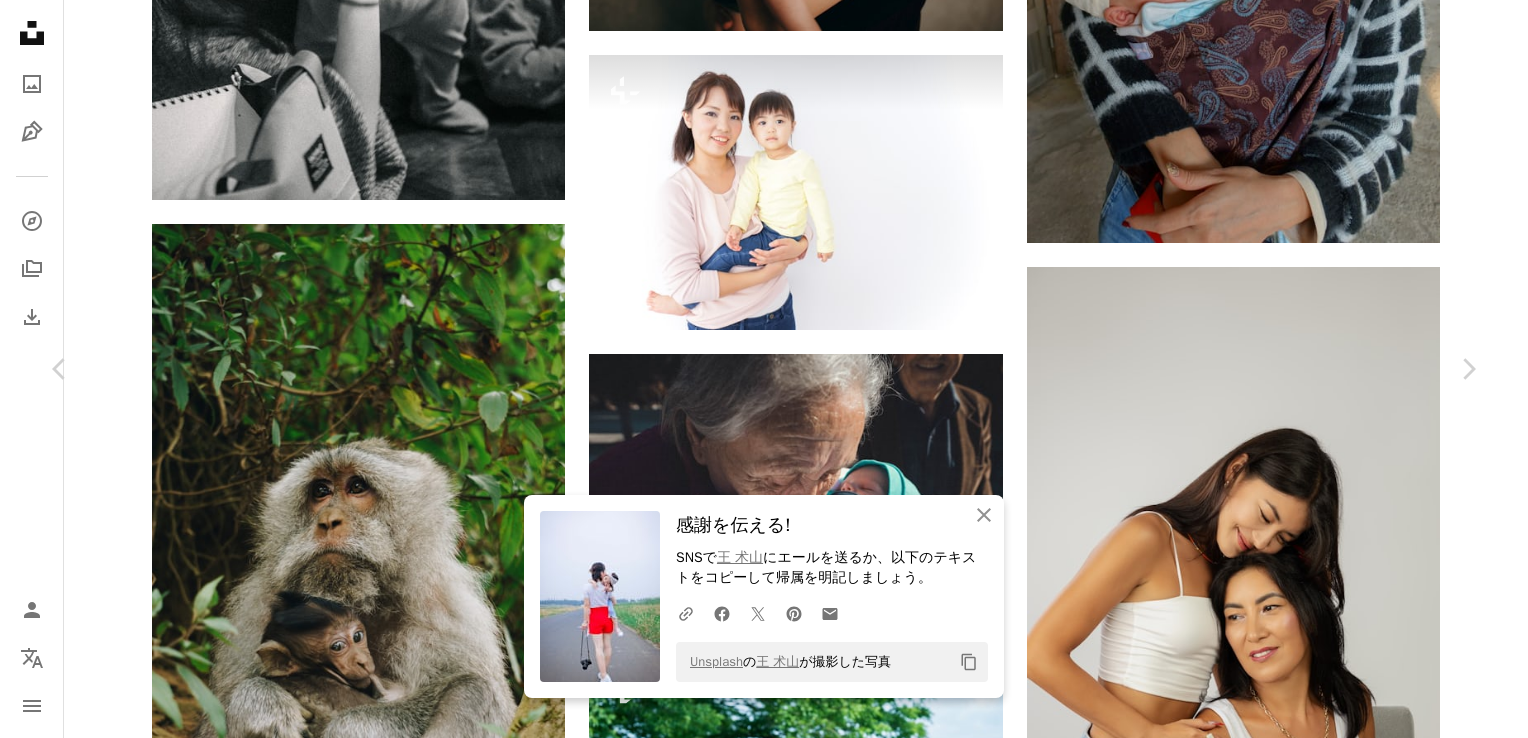 scroll, scrollTop: 2300, scrollLeft: 0, axis: vertical 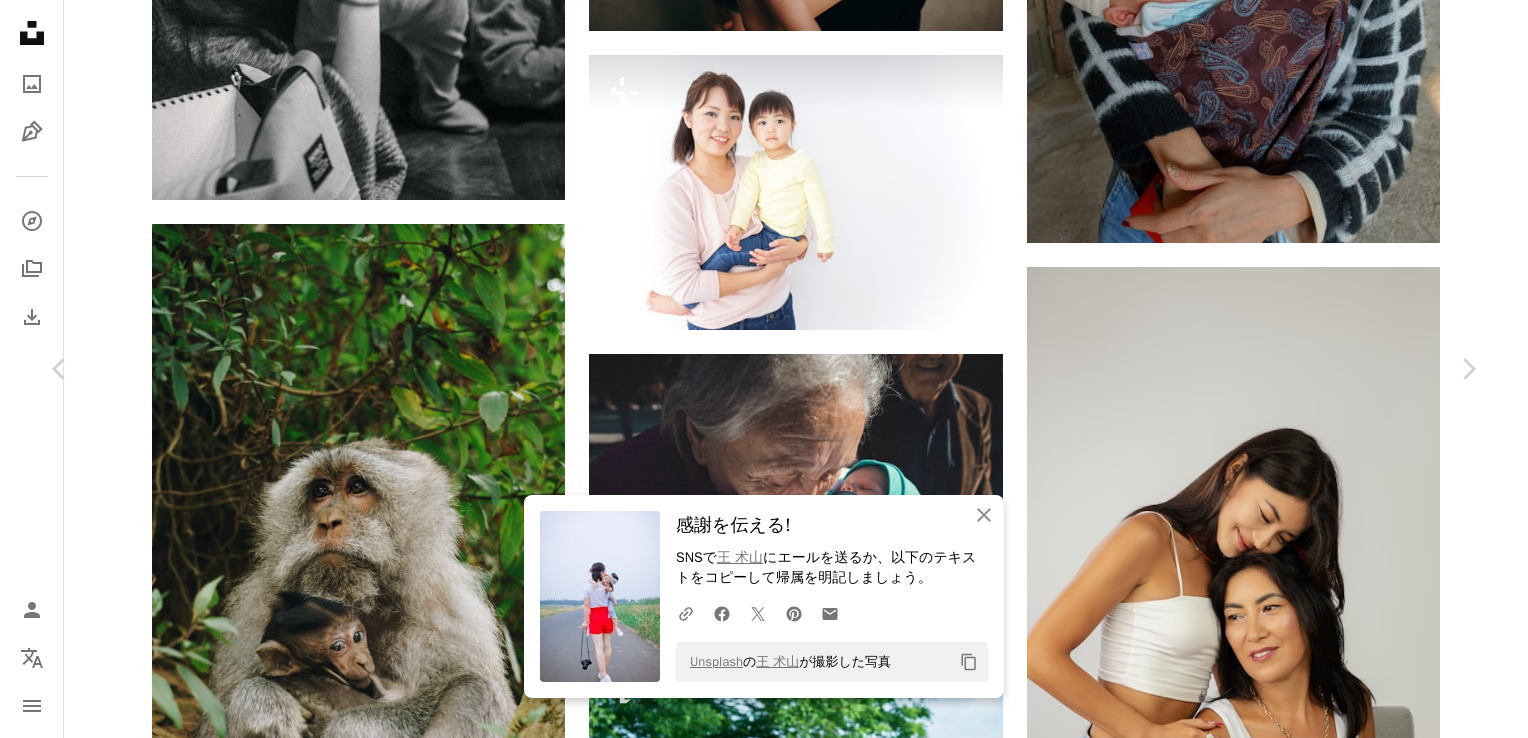click at bounding box center (756, 5111) 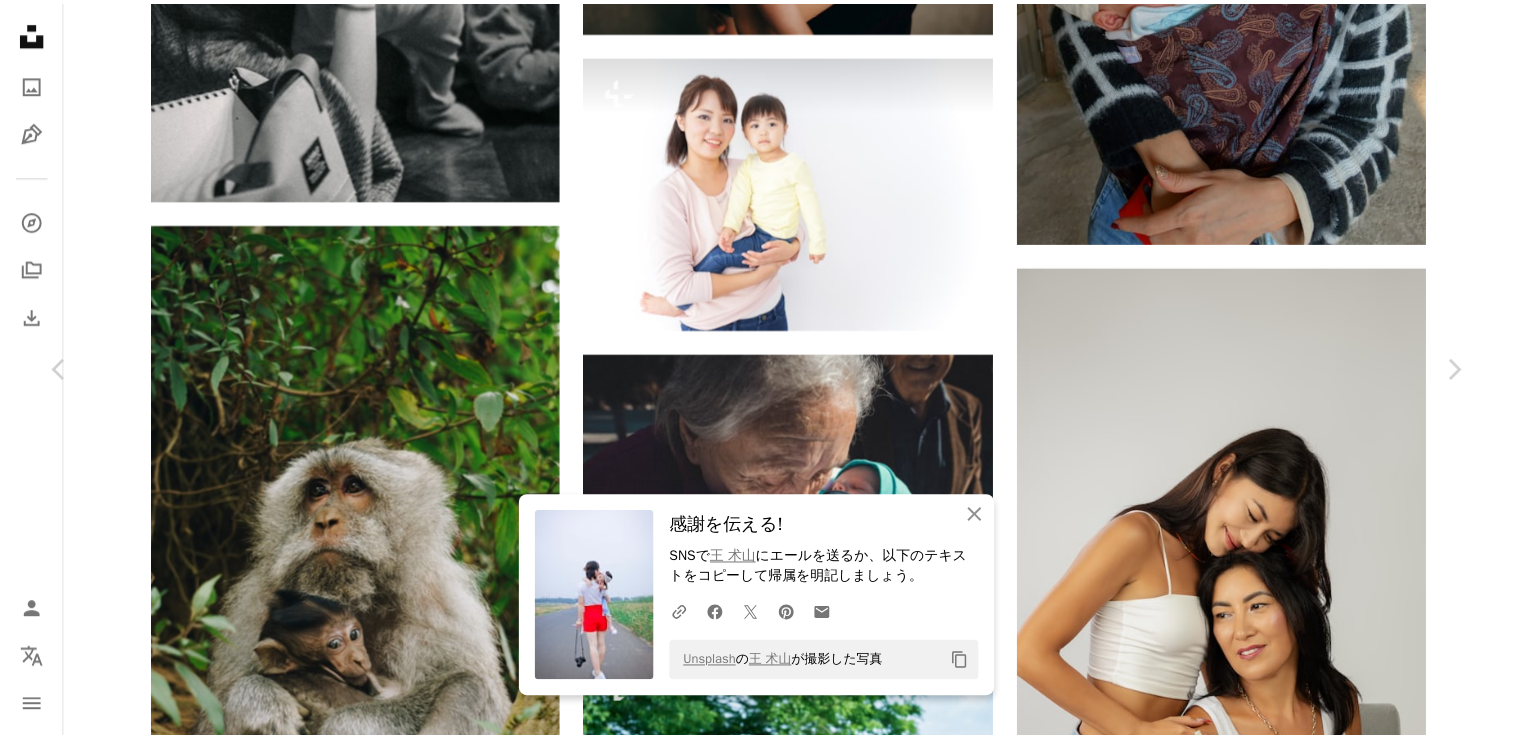 scroll, scrollTop: 0, scrollLeft: 0, axis: both 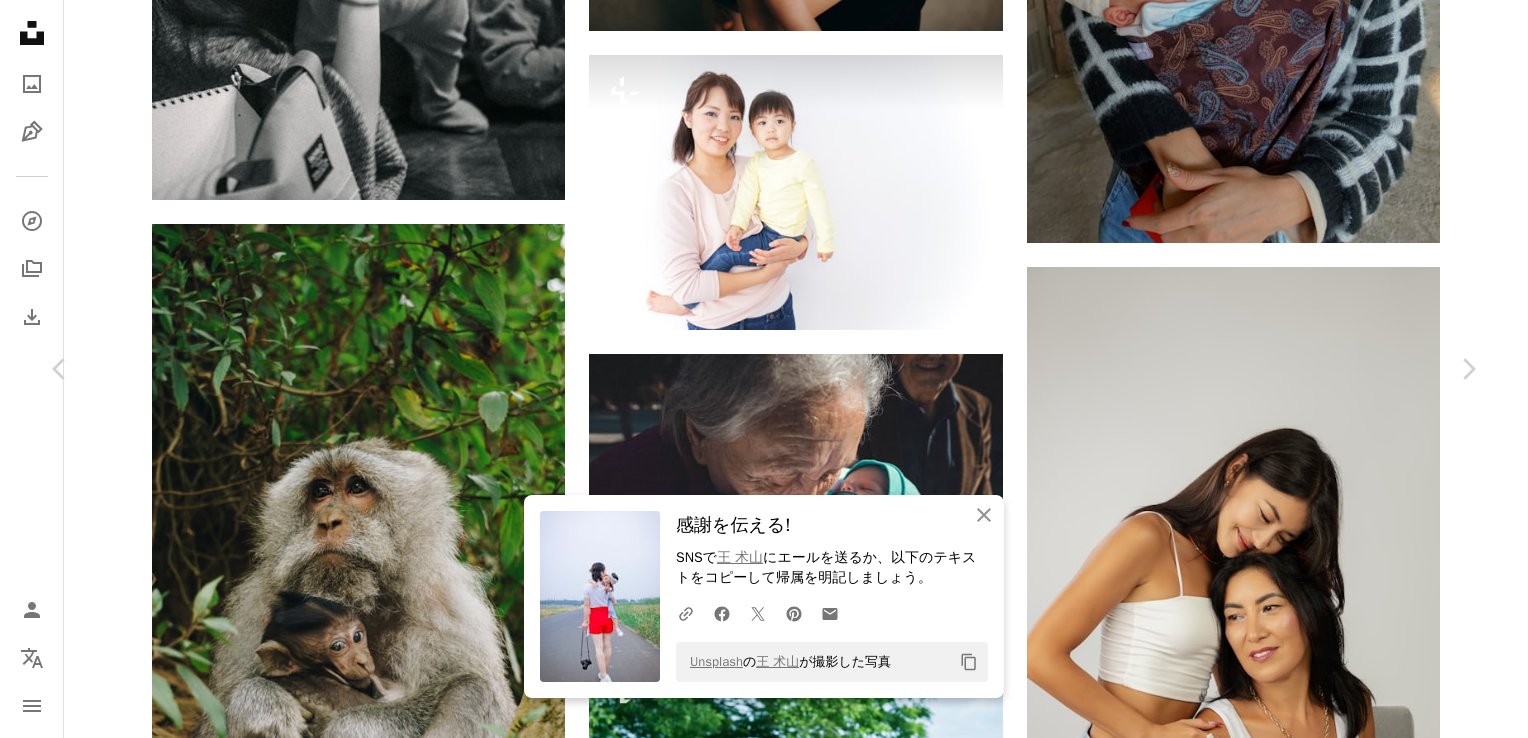 click on "[FIRST] [LAST]" at bounding box center (764, 5196) 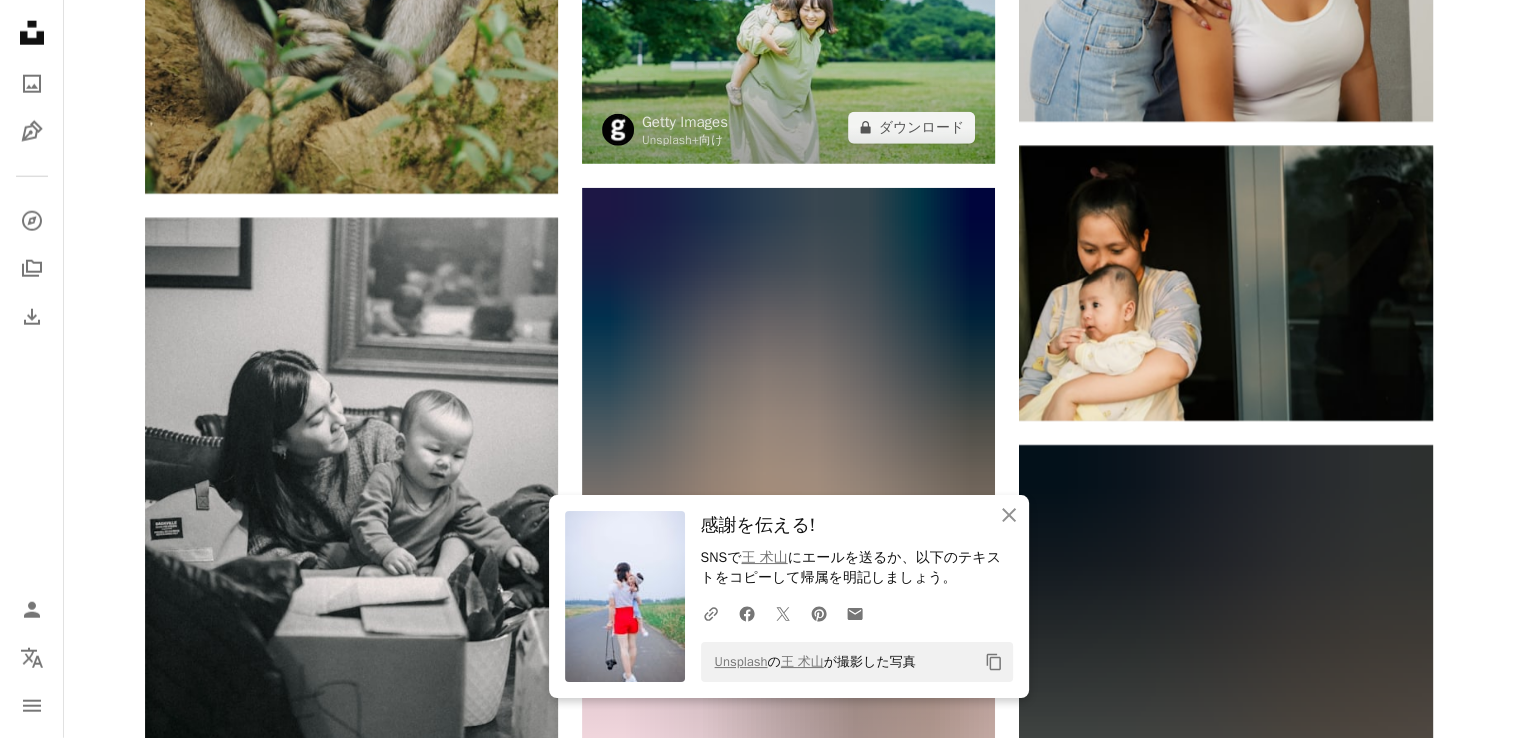 scroll, scrollTop: 12700, scrollLeft: 0, axis: vertical 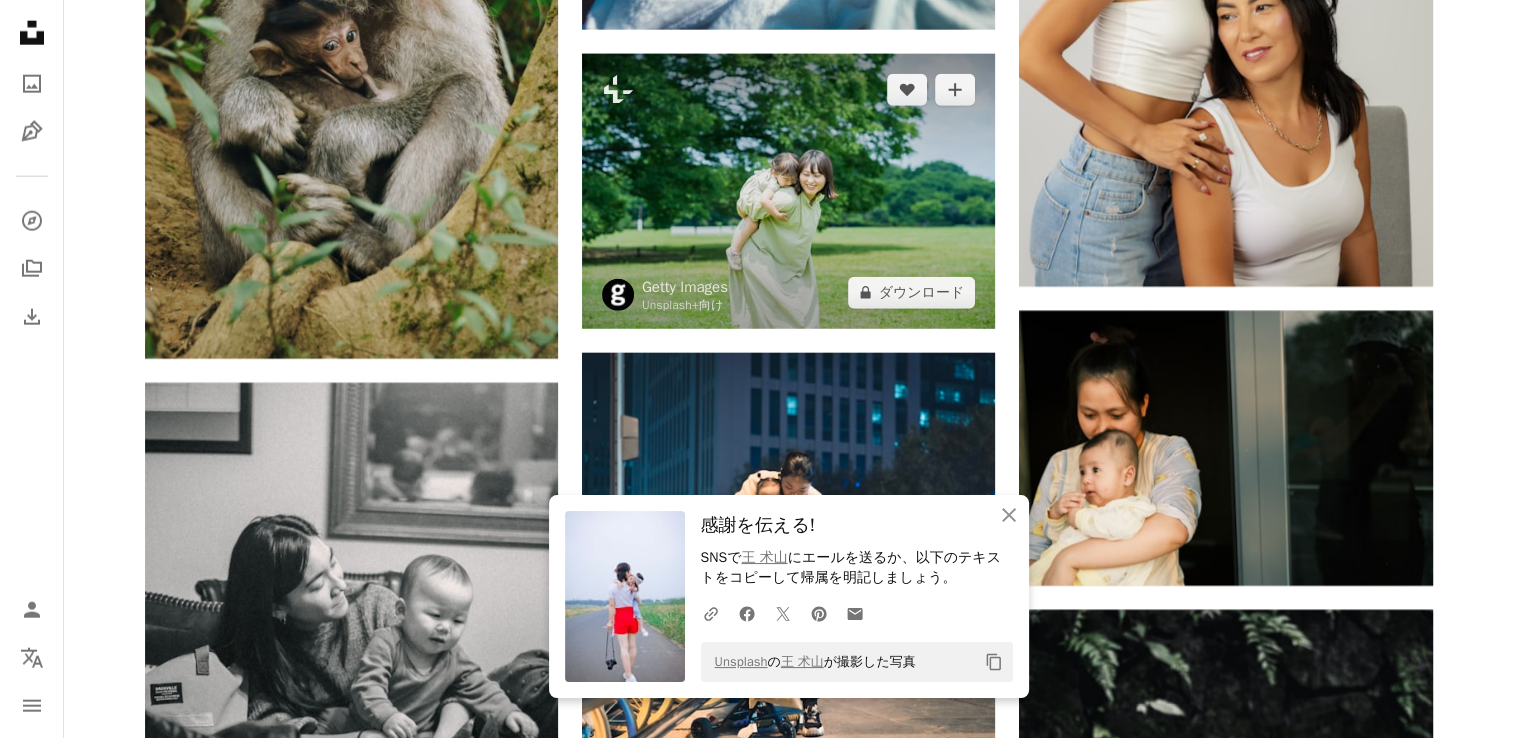 click at bounding box center (788, 191) 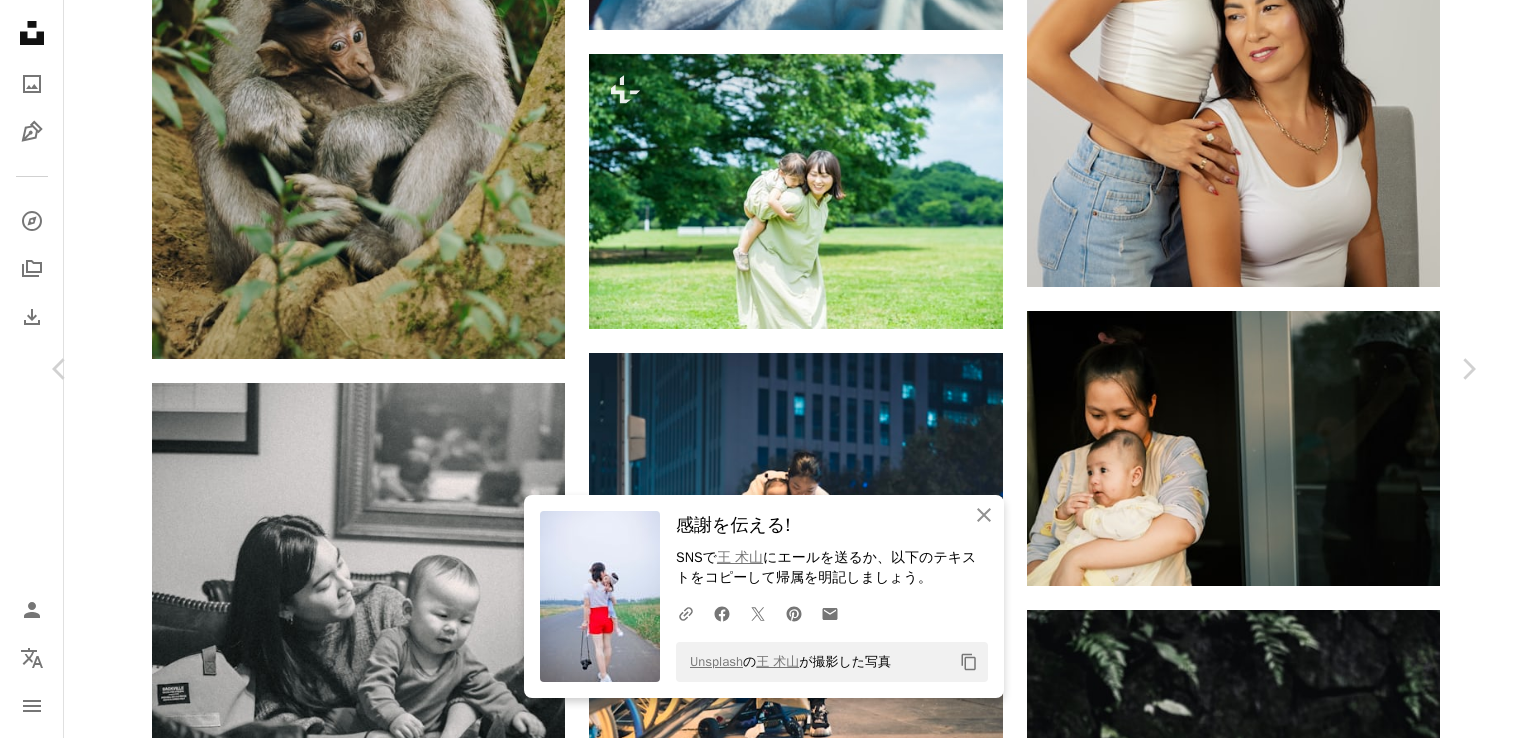 click on "[FIRST] [LAST]" at bounding box center [764, 4596] 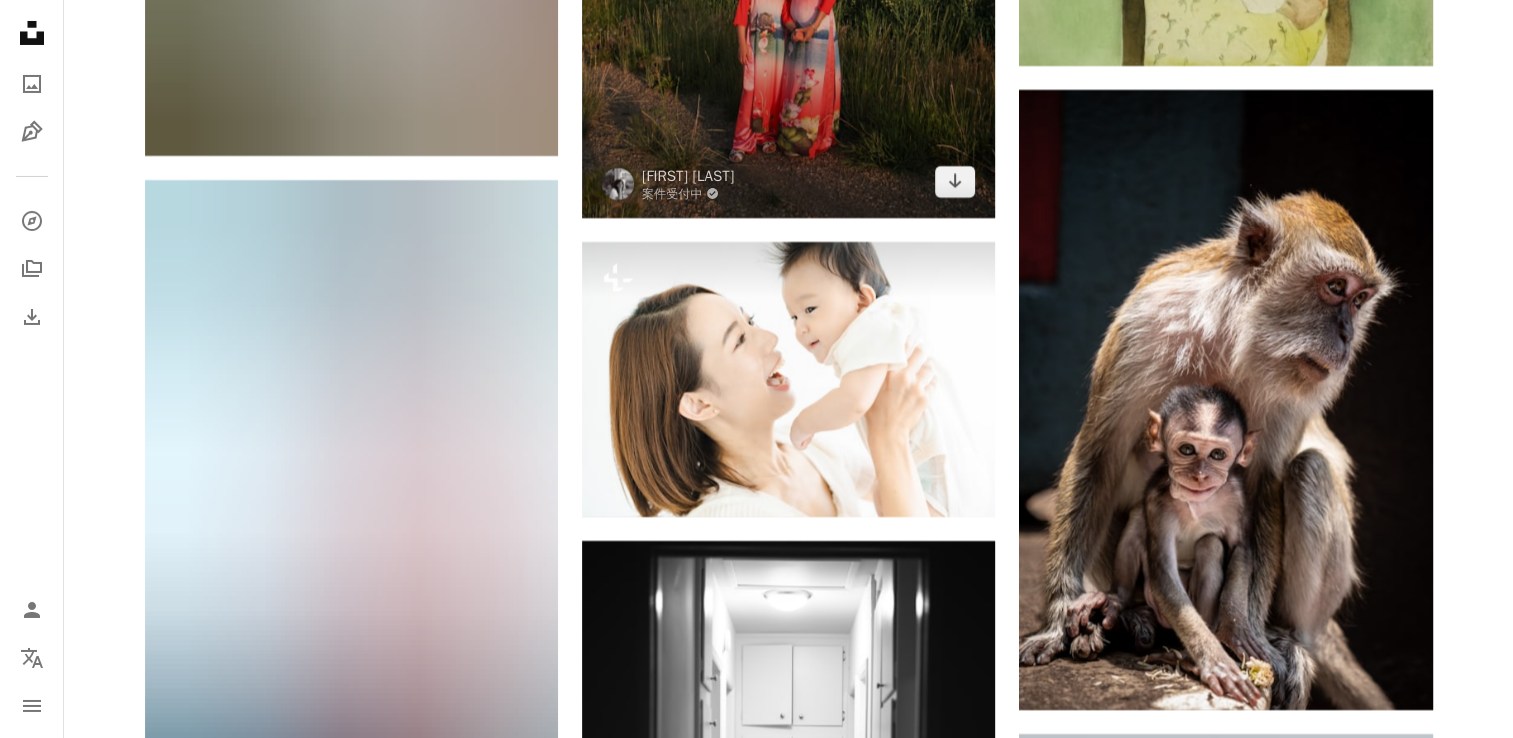 scroll, scrollTop: 14900, scrollLeft: 0, axis: vertical 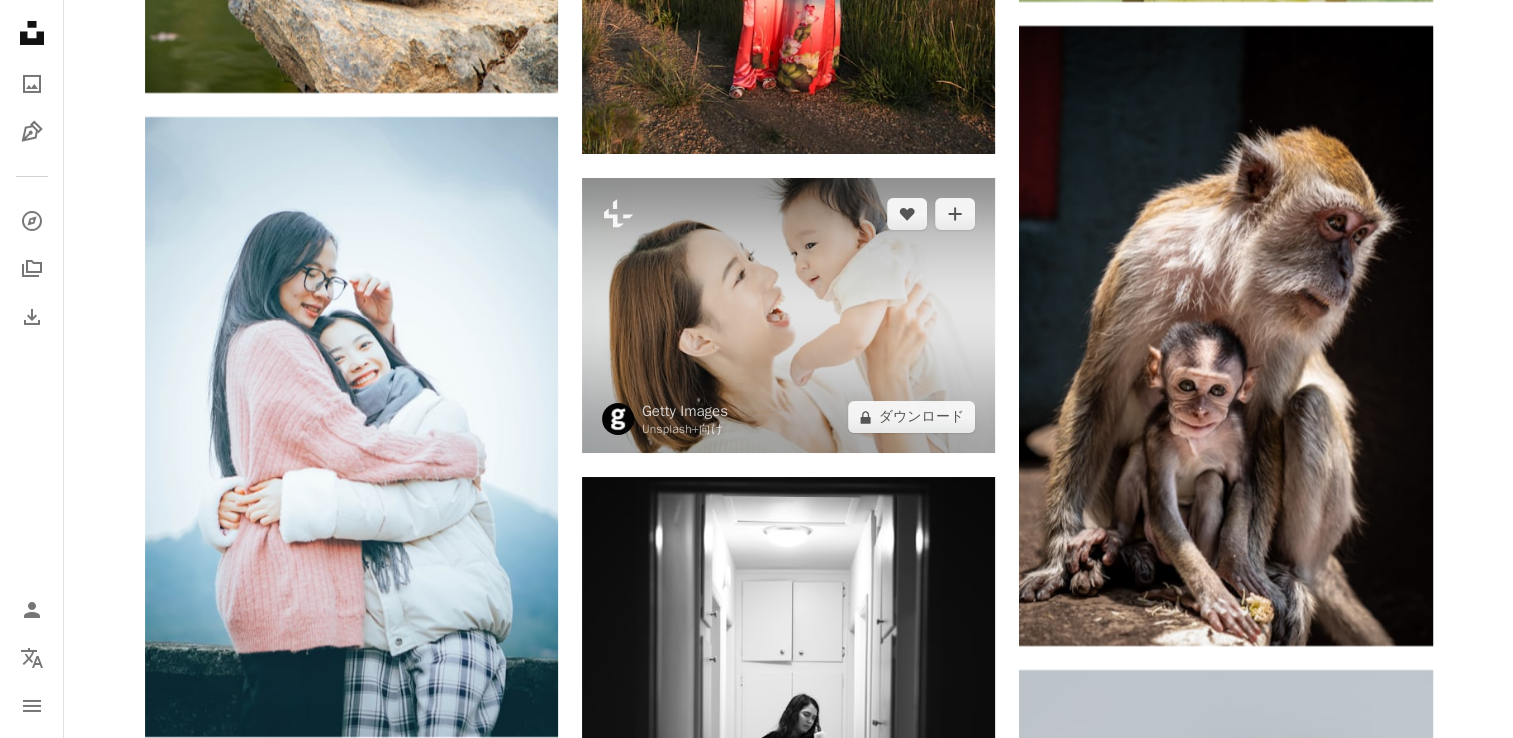 click at bounding box center (788, 315) 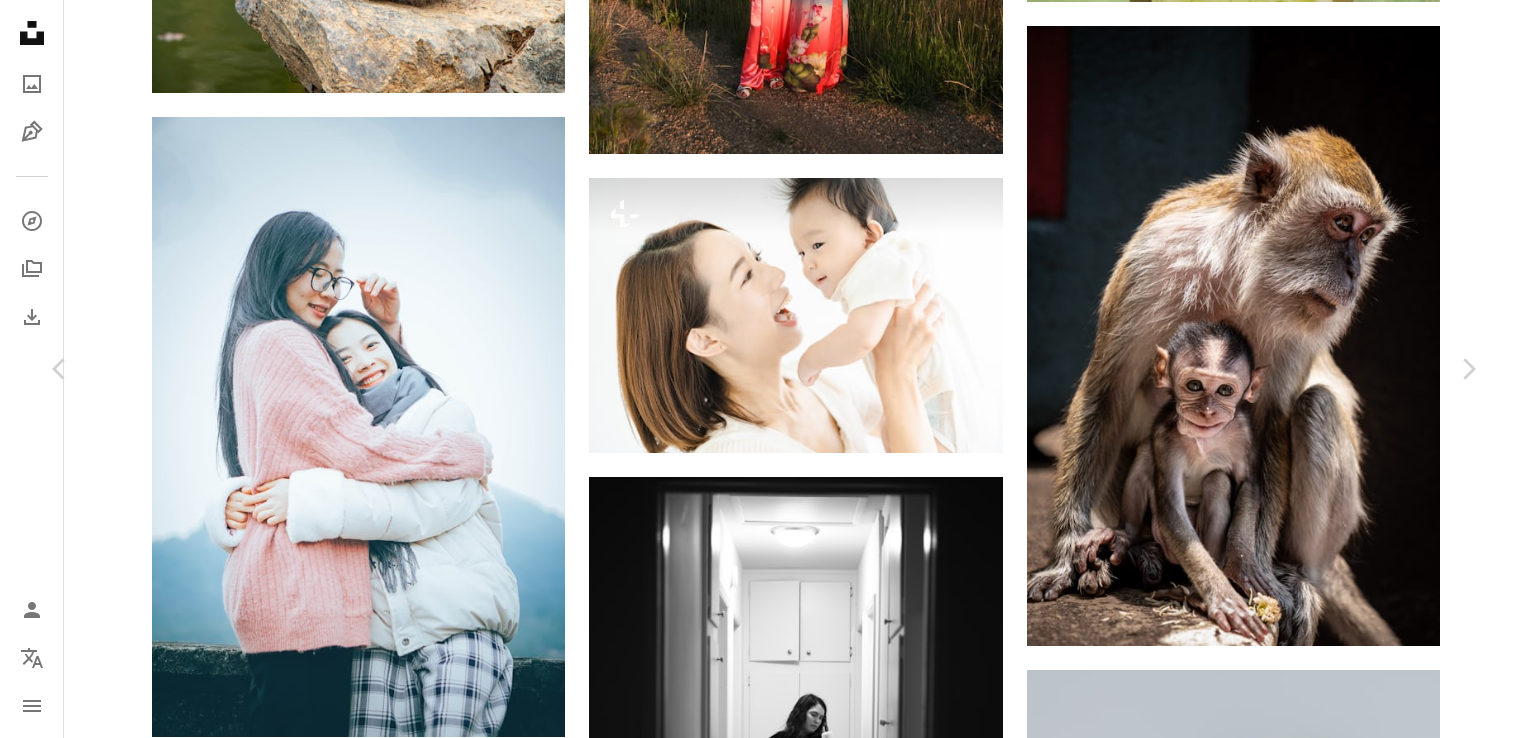 click on "An X shape Chevron left Chevron right Getty Images Unsplash+ 向け A heart A plus sign A lock ダウンロード Zoom in A forward-right arrow 共有 More Actions Calendar outlined 2023年4月22日 に公開 Safety Unsplash+ライセンス の下でライセンスされています 肖像 [COUNTRY] 人 家族 新生児 喜び 健康的なライフスタイル ホームインテリア アジア ヤングアダルト 親 幼年 屋内 若い女性 新しい生活 シングルマザー 日本の民族性 ピックアップ 無料の写真 このシリーズより Chevron right Plus sign for Unsplash+ Plus sign for Unsplash+ Plus sign for Unsplash+ 関連イメージ" at bounding box center [764, 4902] 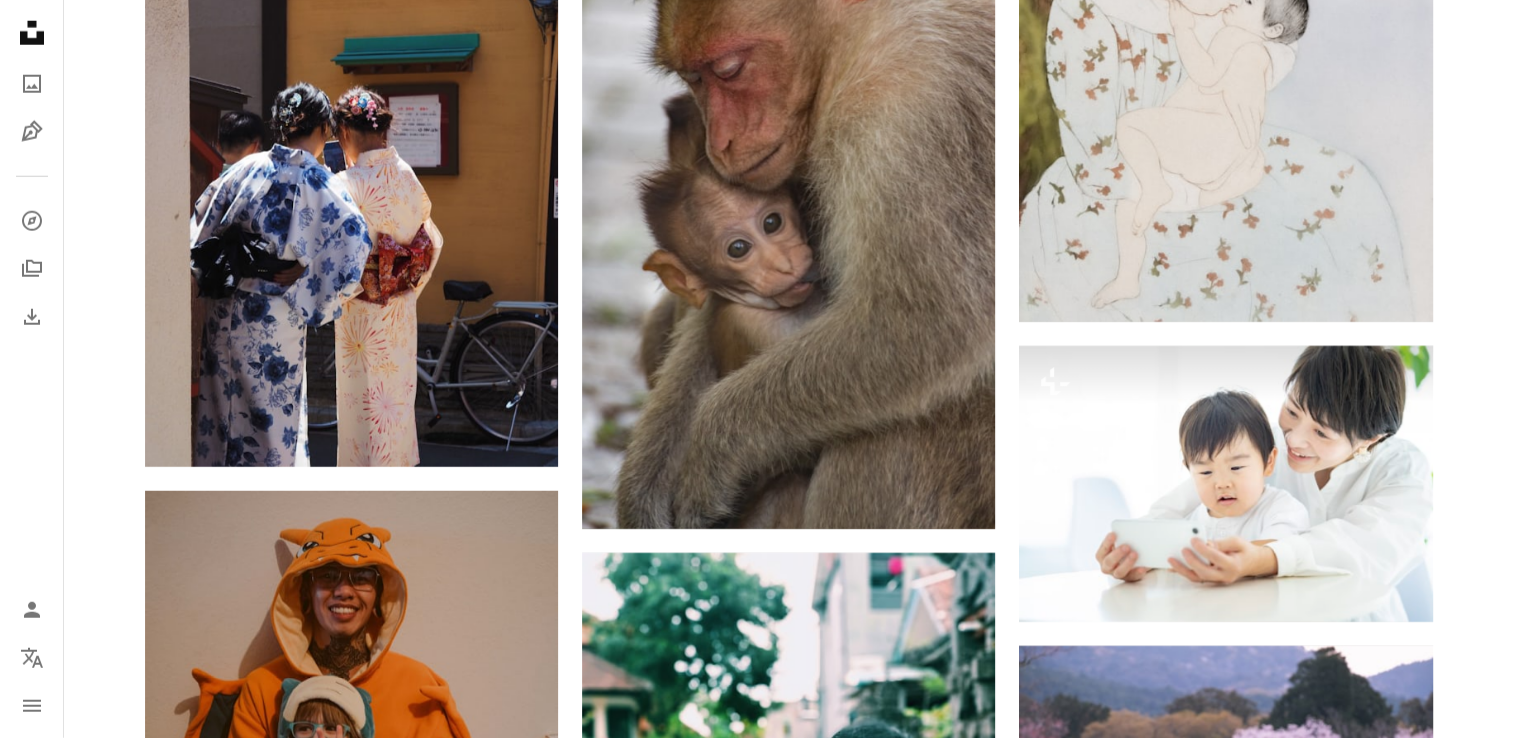 scroll, scrollTop: 5400, scrollLeft: 0, axis: vertical 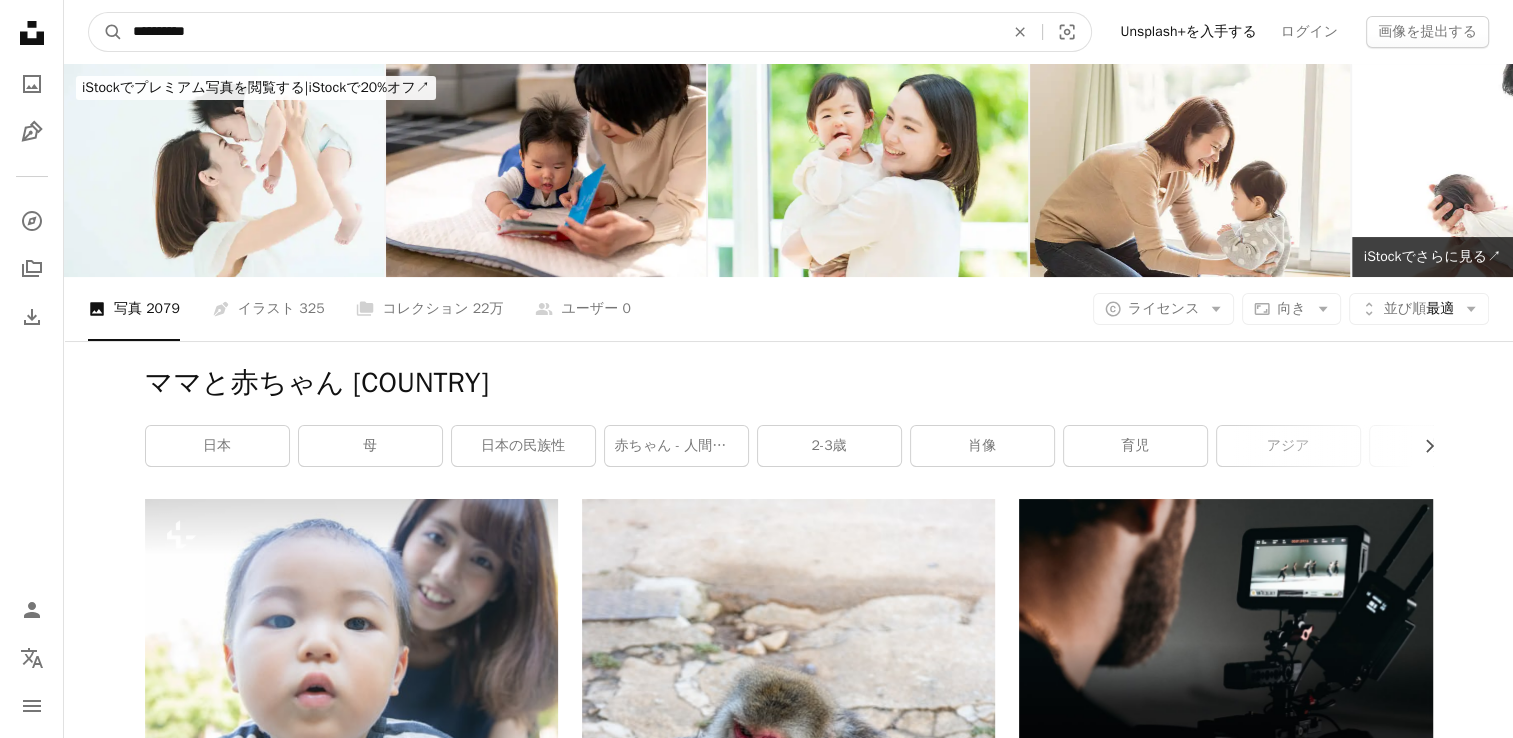 click on "**********" at bounding box center [560, 32] 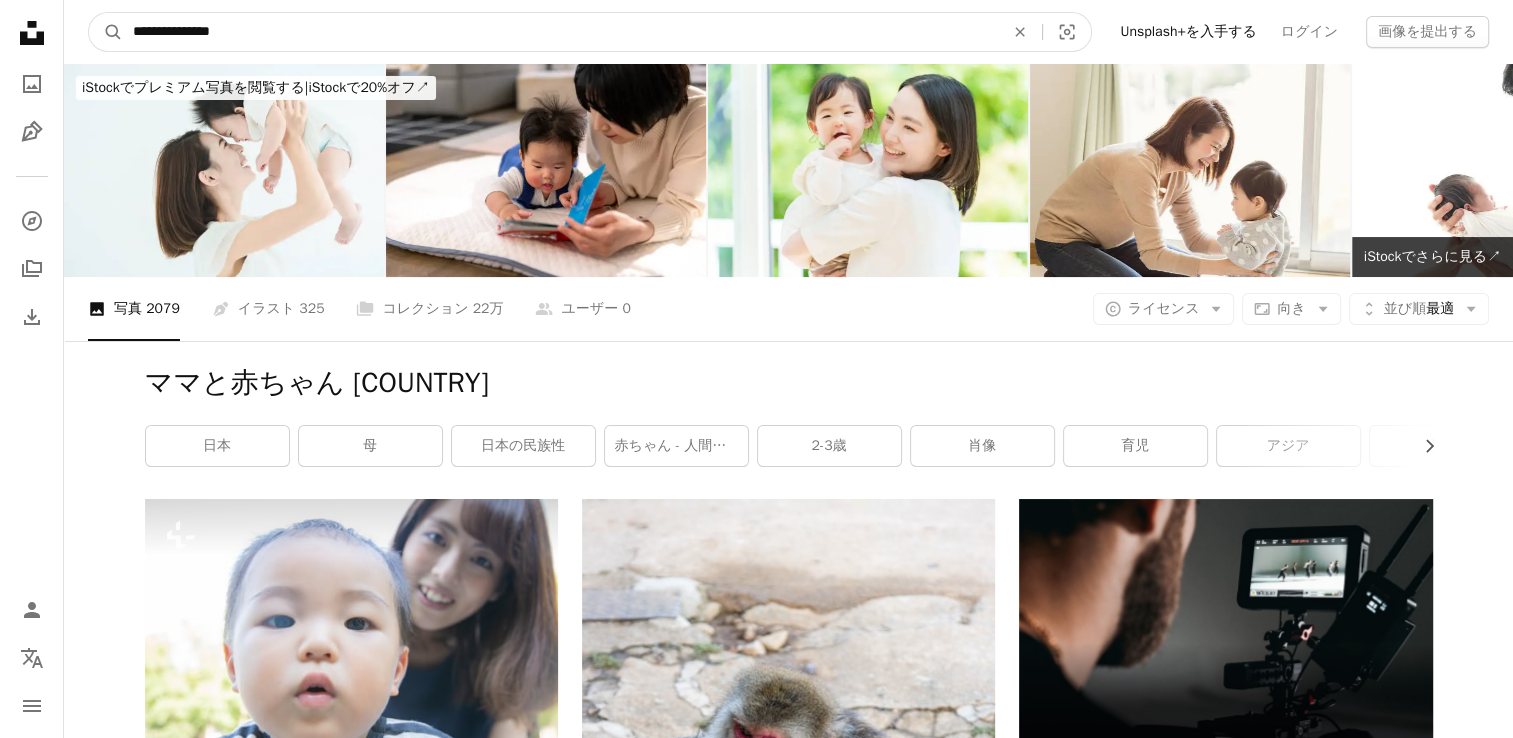 type on "**********" 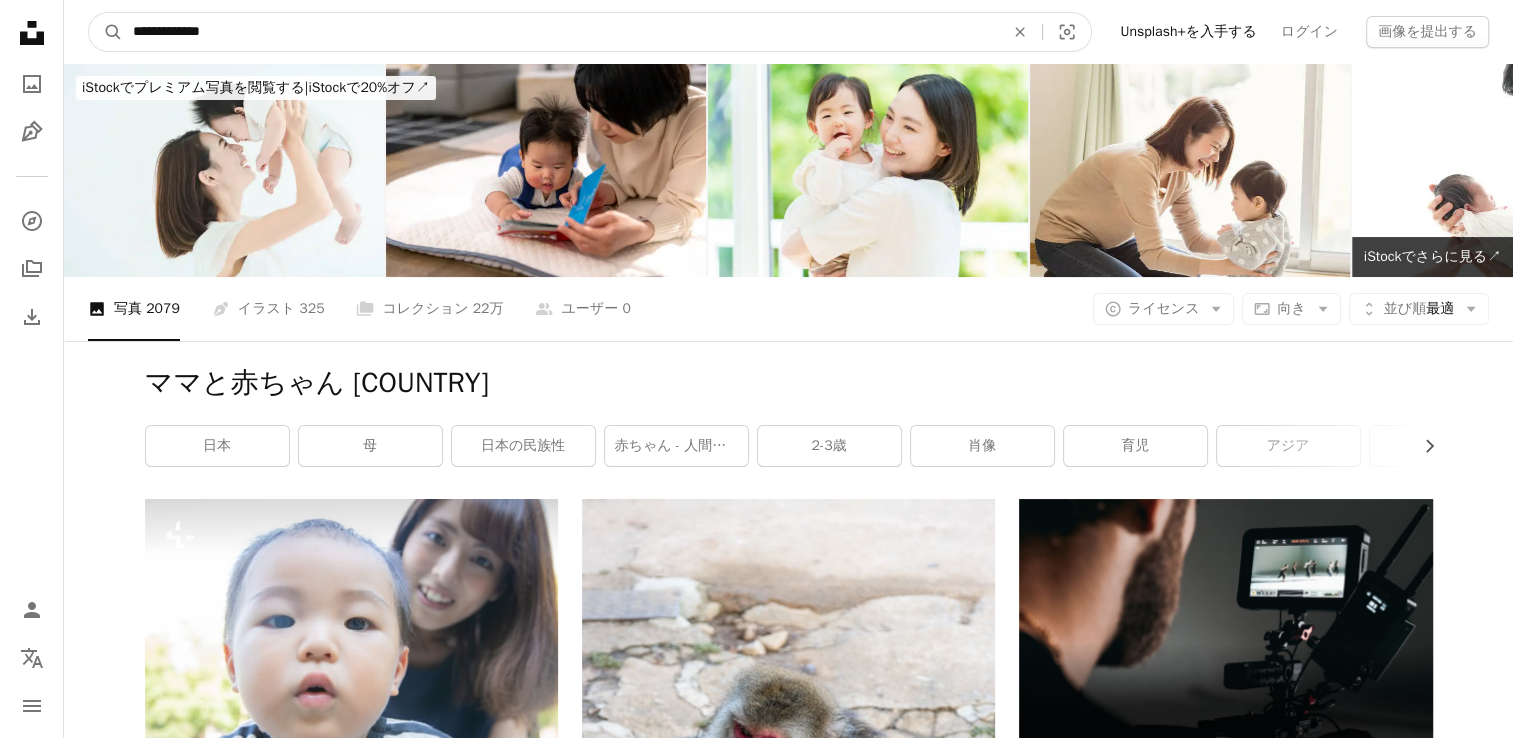 click on "A magnifying glass" at bounding box center (106, 32) 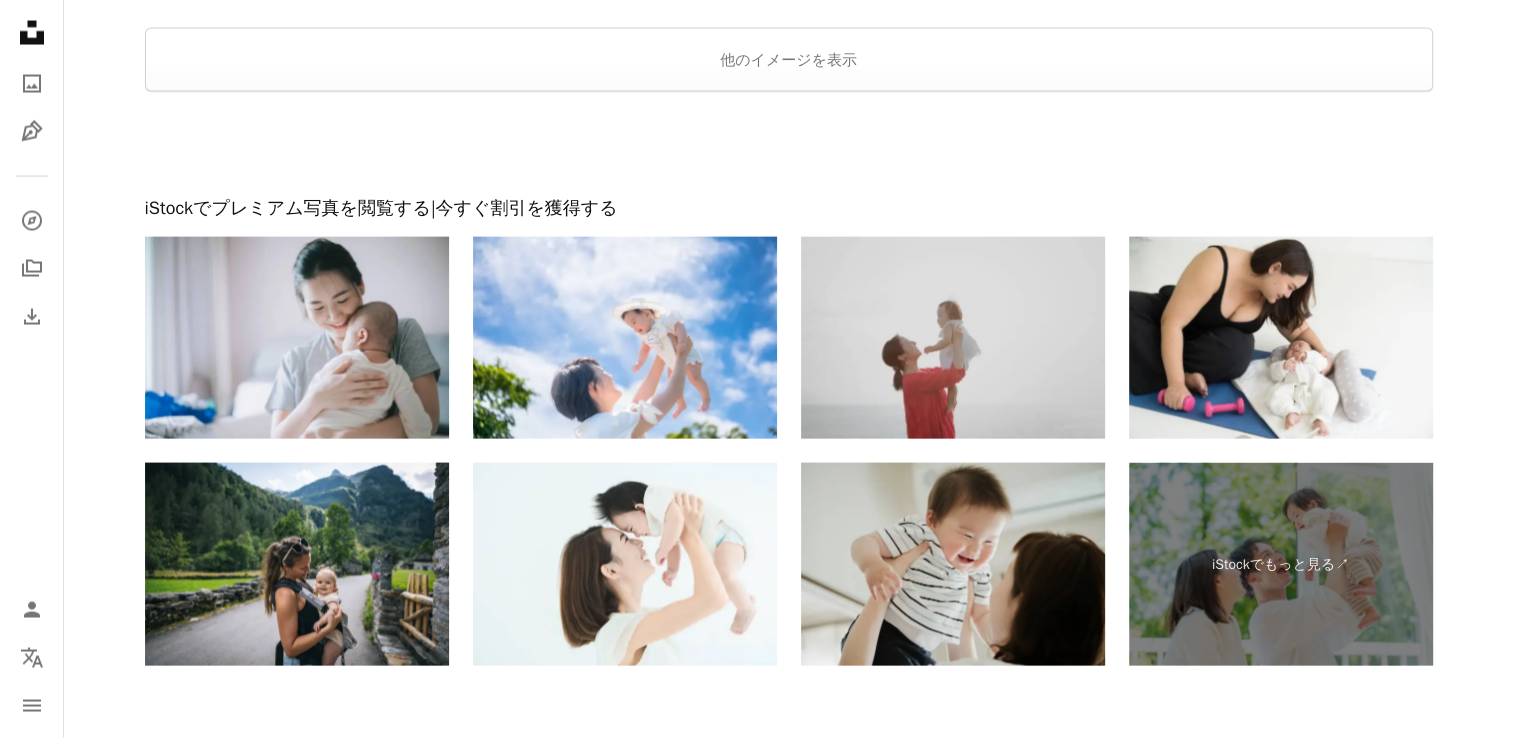 scroll, scrollTop: 4000, scrollLeft: 0, axis: vertical 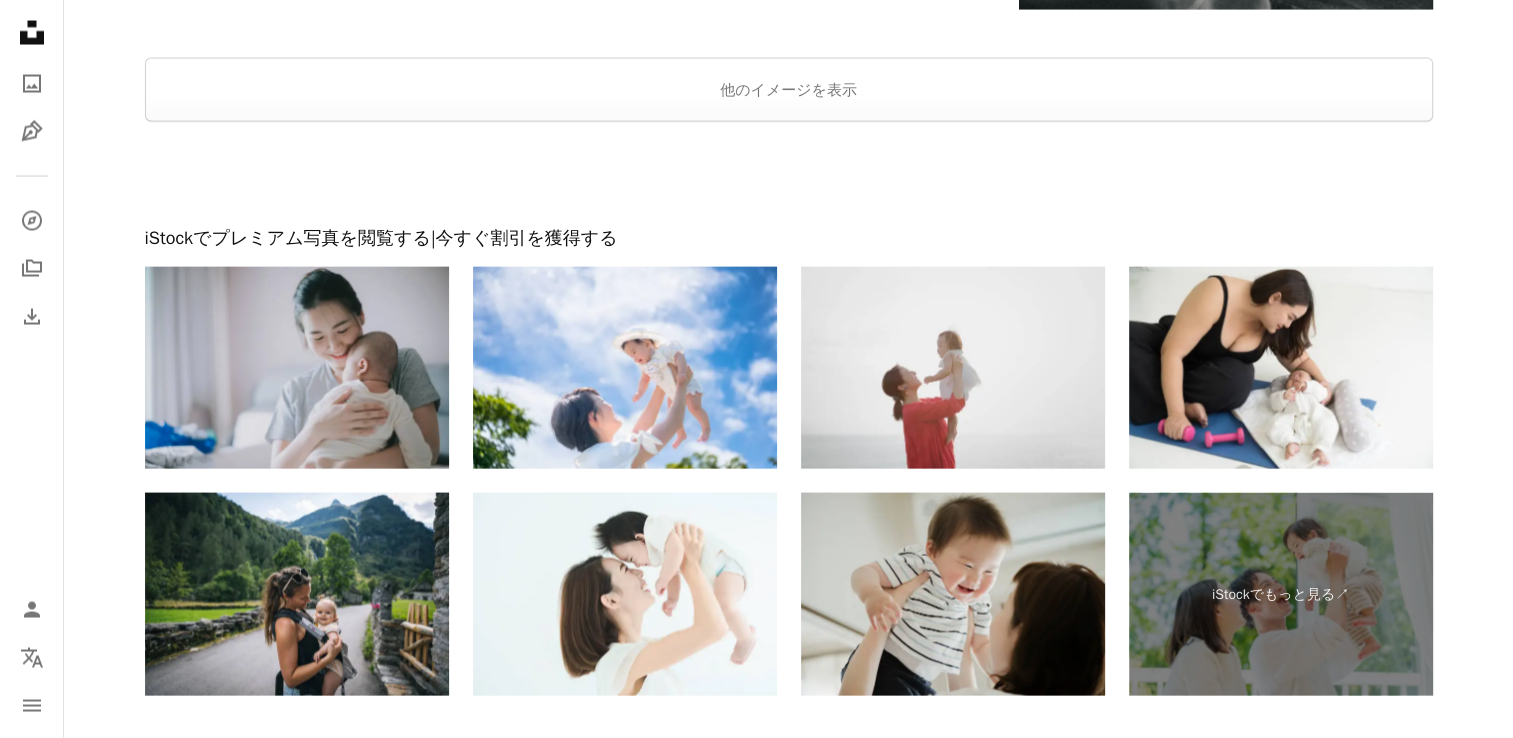 click at bounding box center [297, 368] 